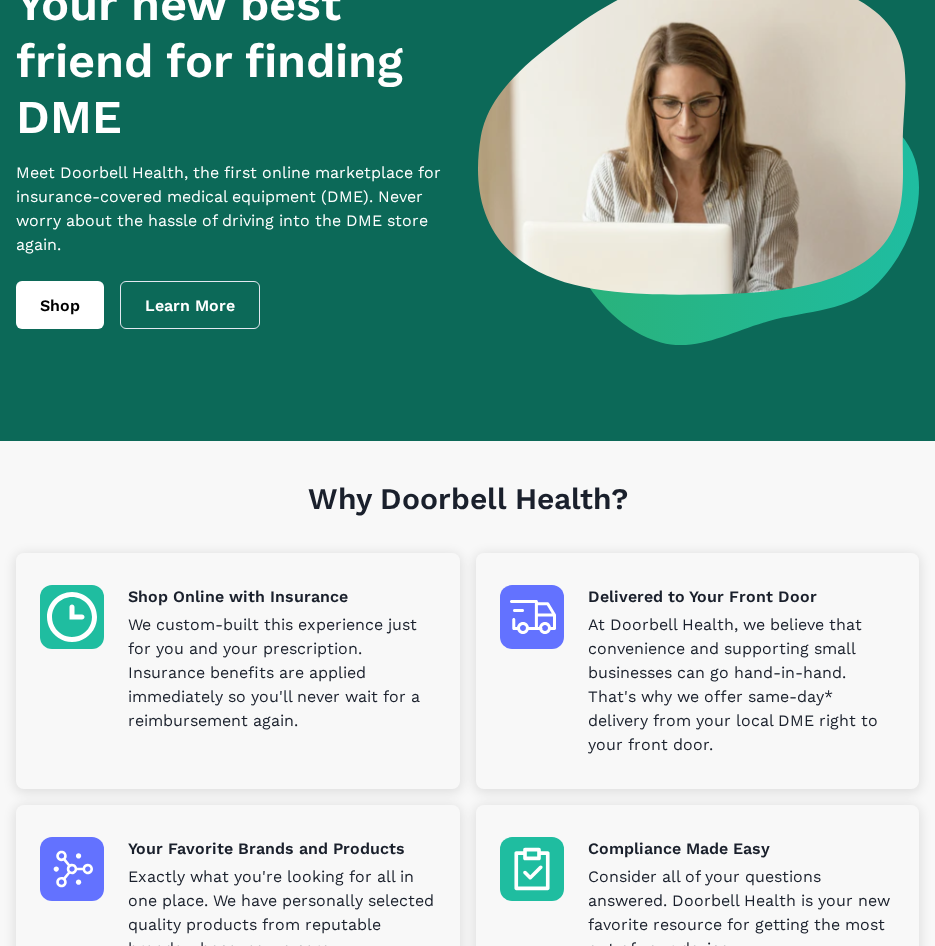 scroll, scrollTop: 0, scrollLeft: 0, axis: both 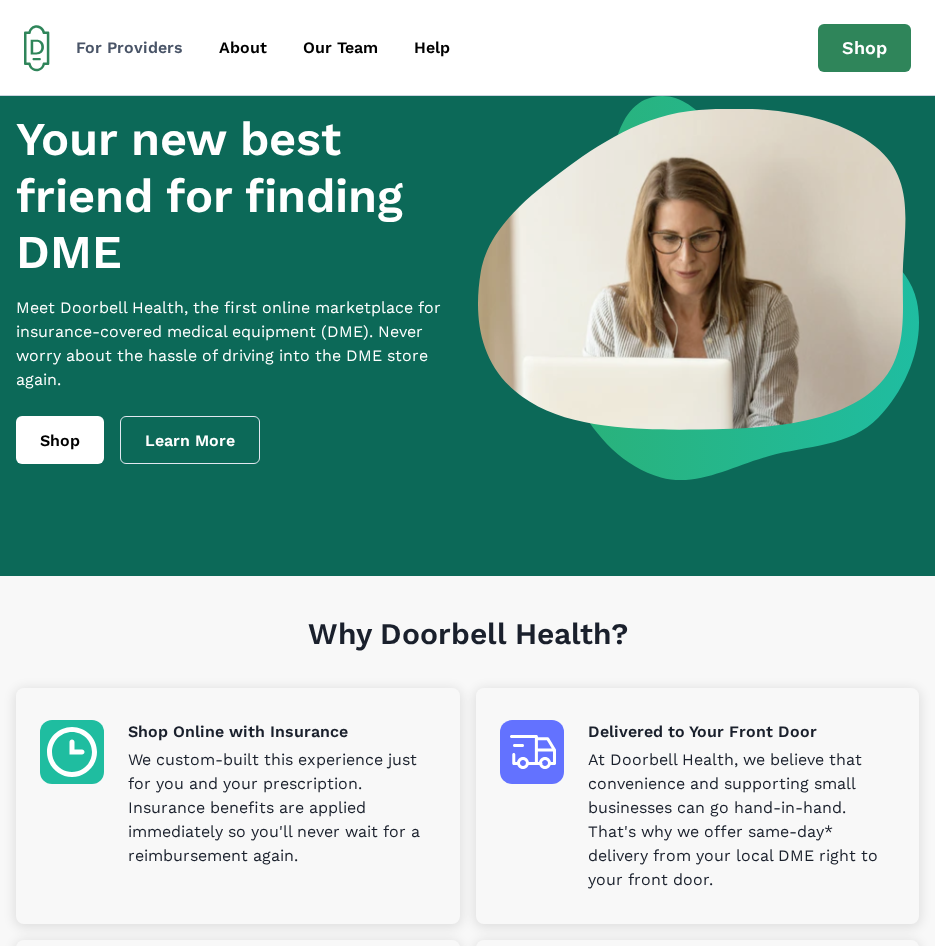 click on "For Providers" at bounding box center (129, 48) 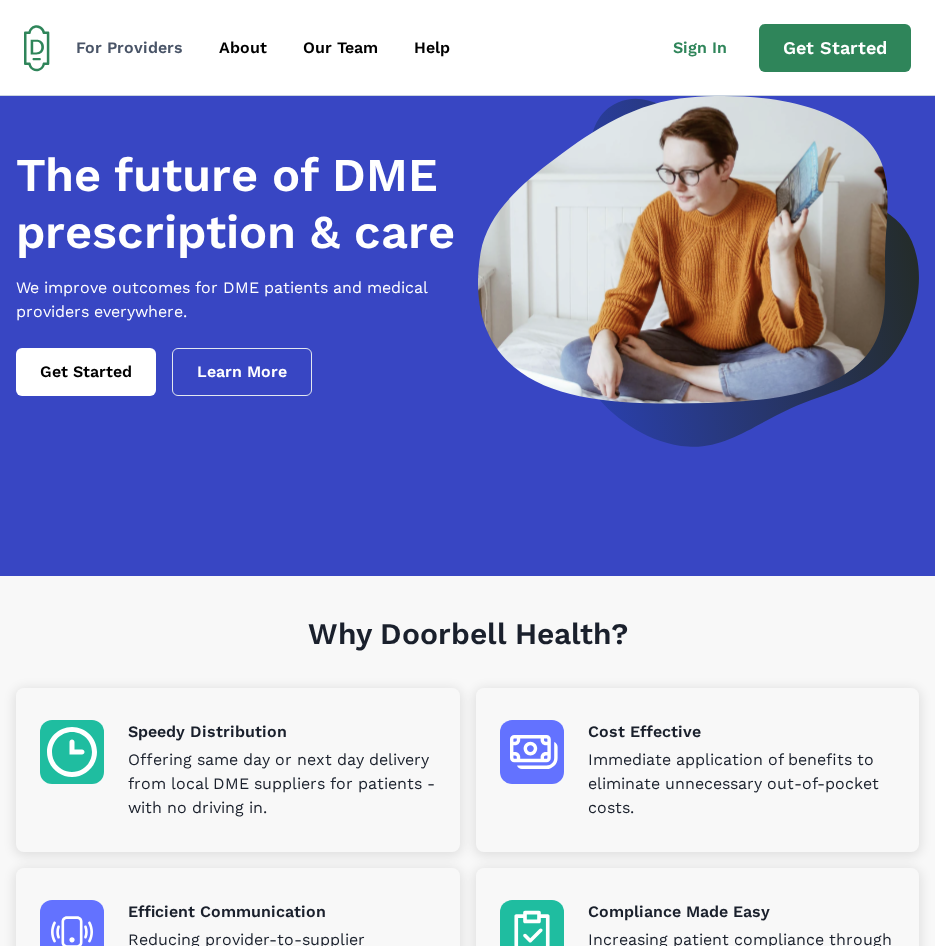 click on "For Providers" at bounding box center [129, 48] 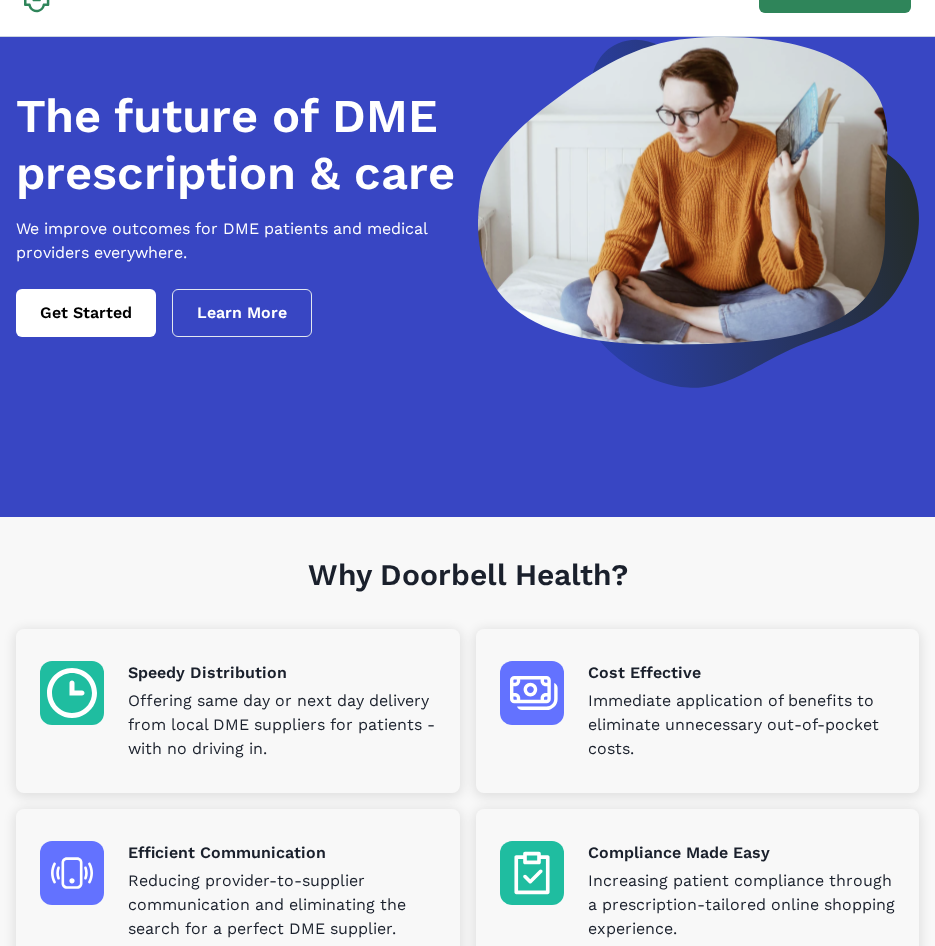 scroll, scrollTop: 0, scrollLeft: 0, axis: both 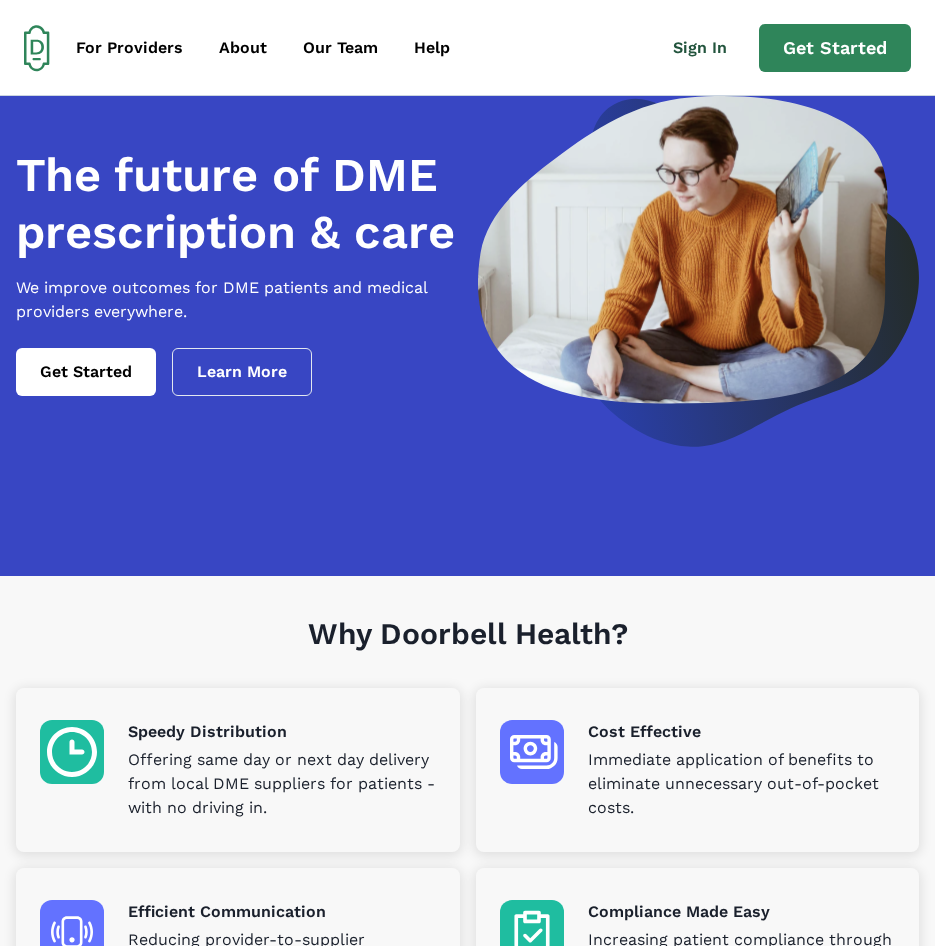 click on "Sign In" at bounding box center (708, 48) 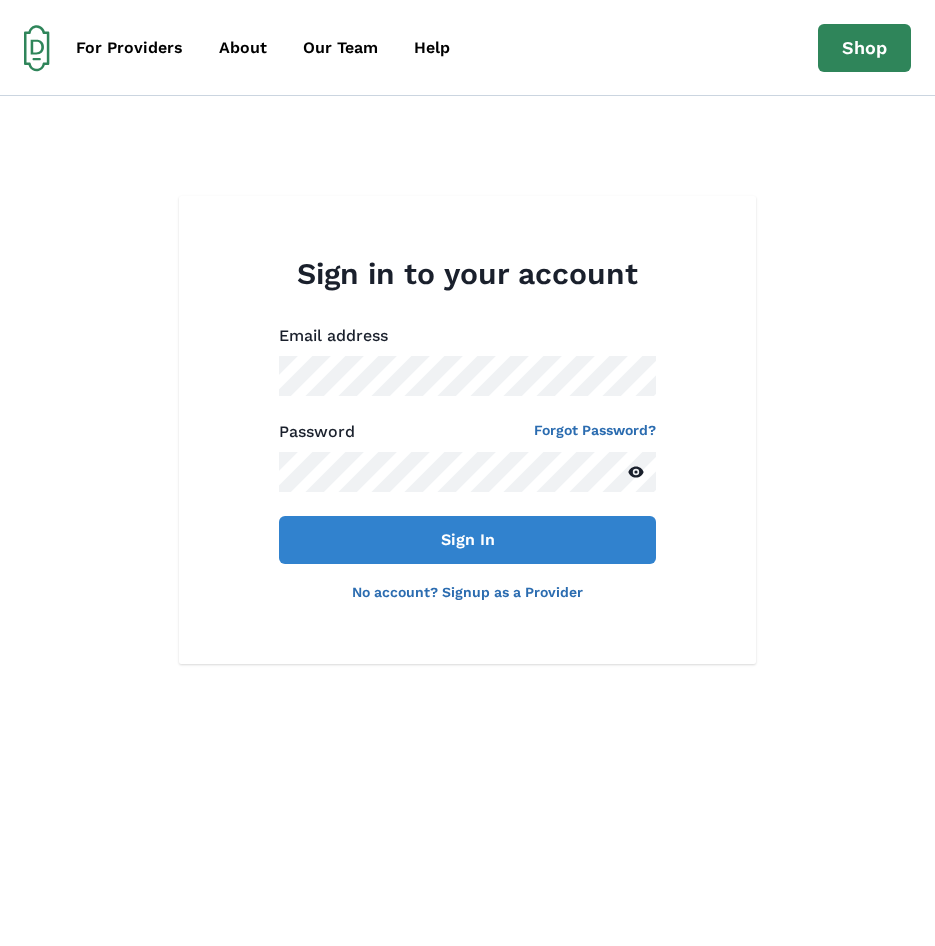 click on "No account? Signup as a Provider" at bounding box center [467, 592] 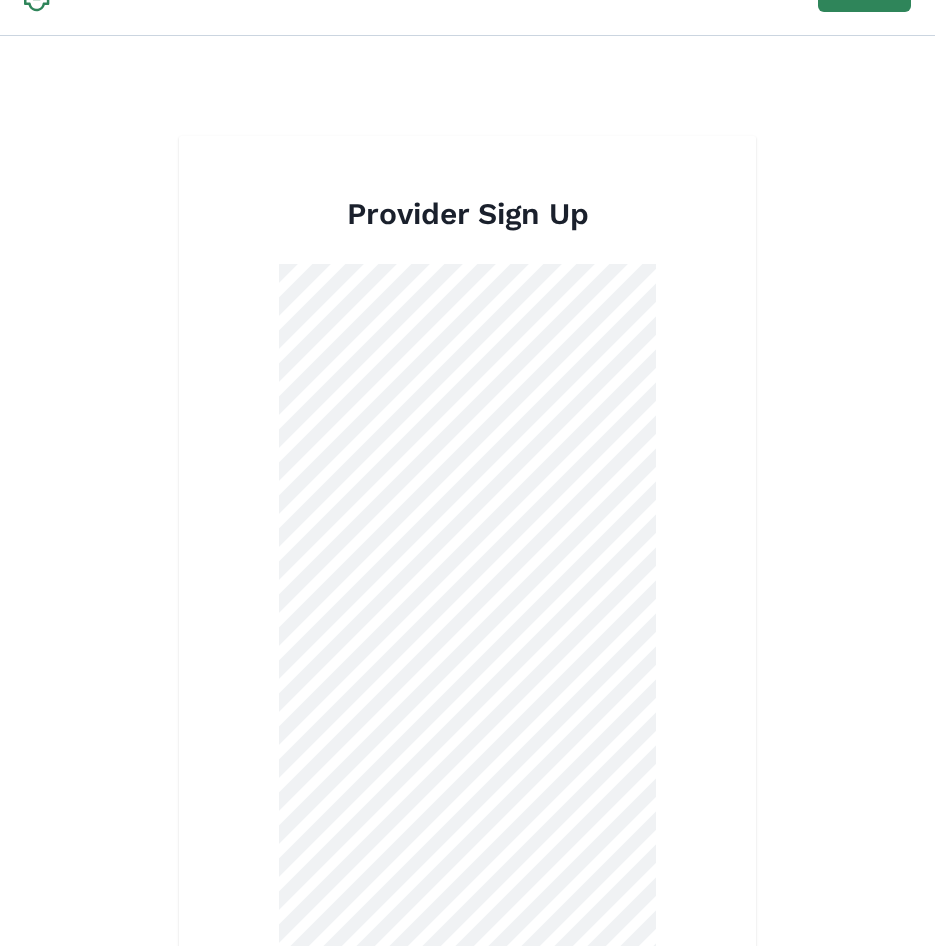 scroll, scrollTop: 0, scrollLeft: 0, axis: both 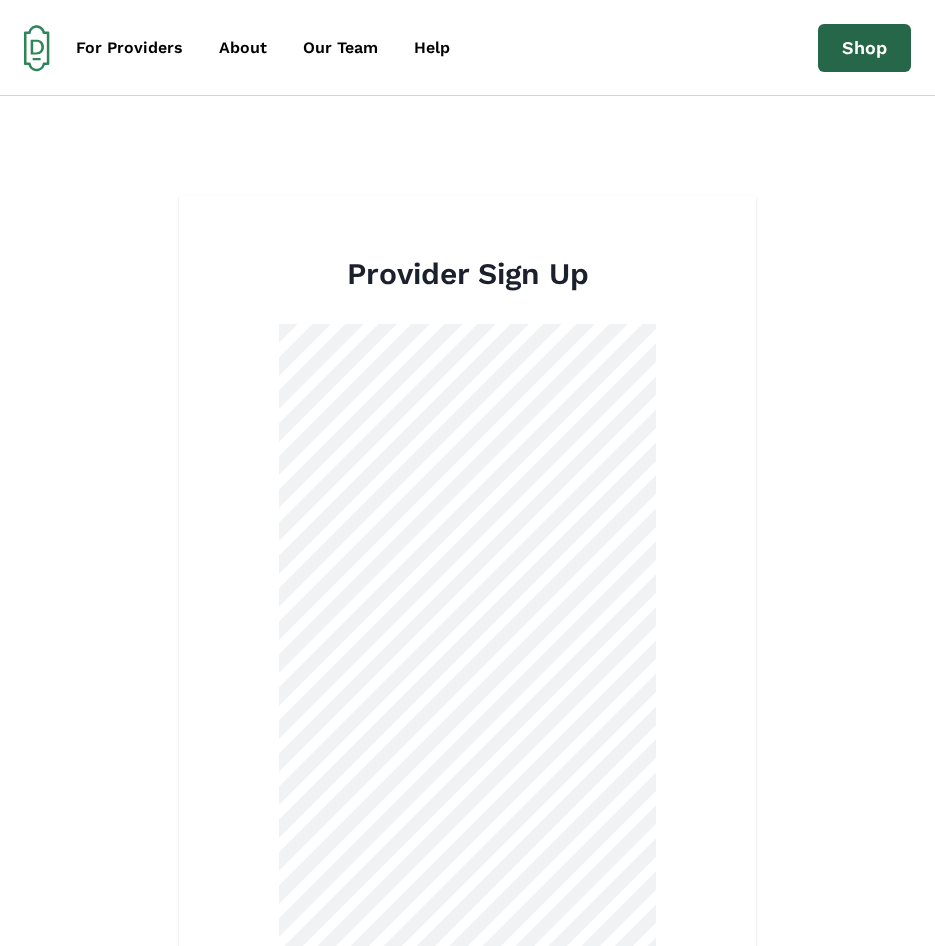 click on "Shop" at bounding box center [864, 48] 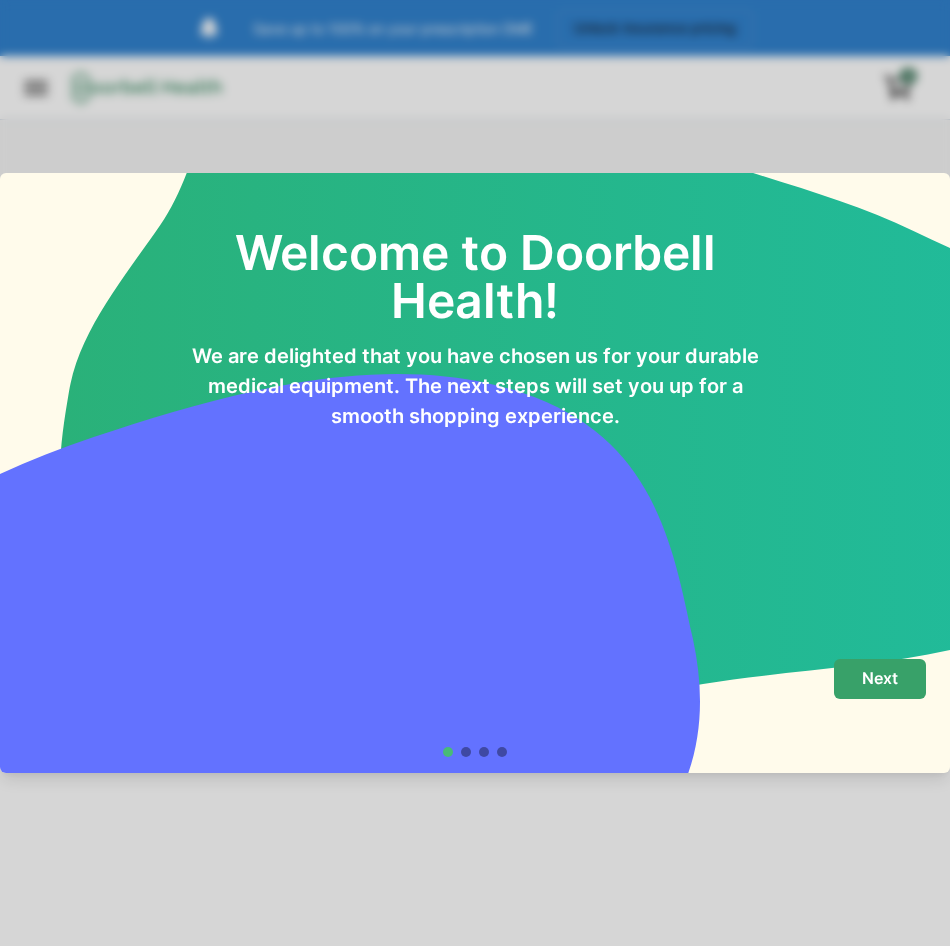 click on "Next" at bounding box center [880, 678] 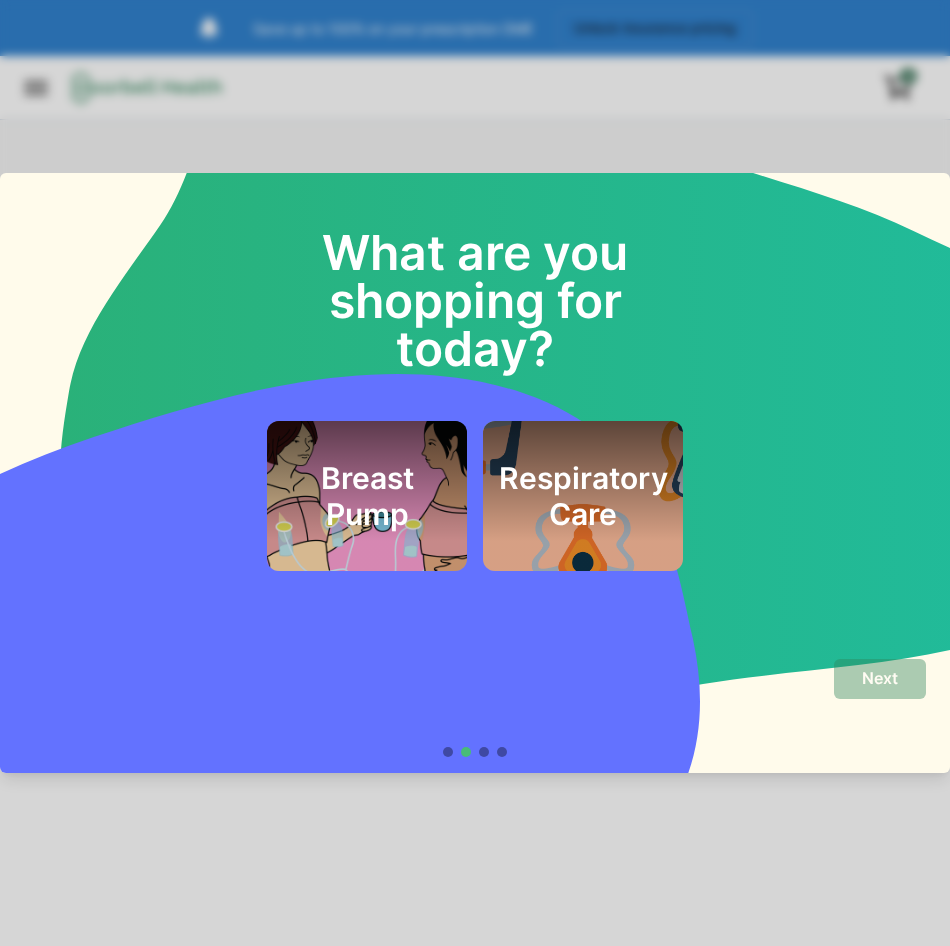 click on "Respiratory Care" at bounding box center (583, 496) 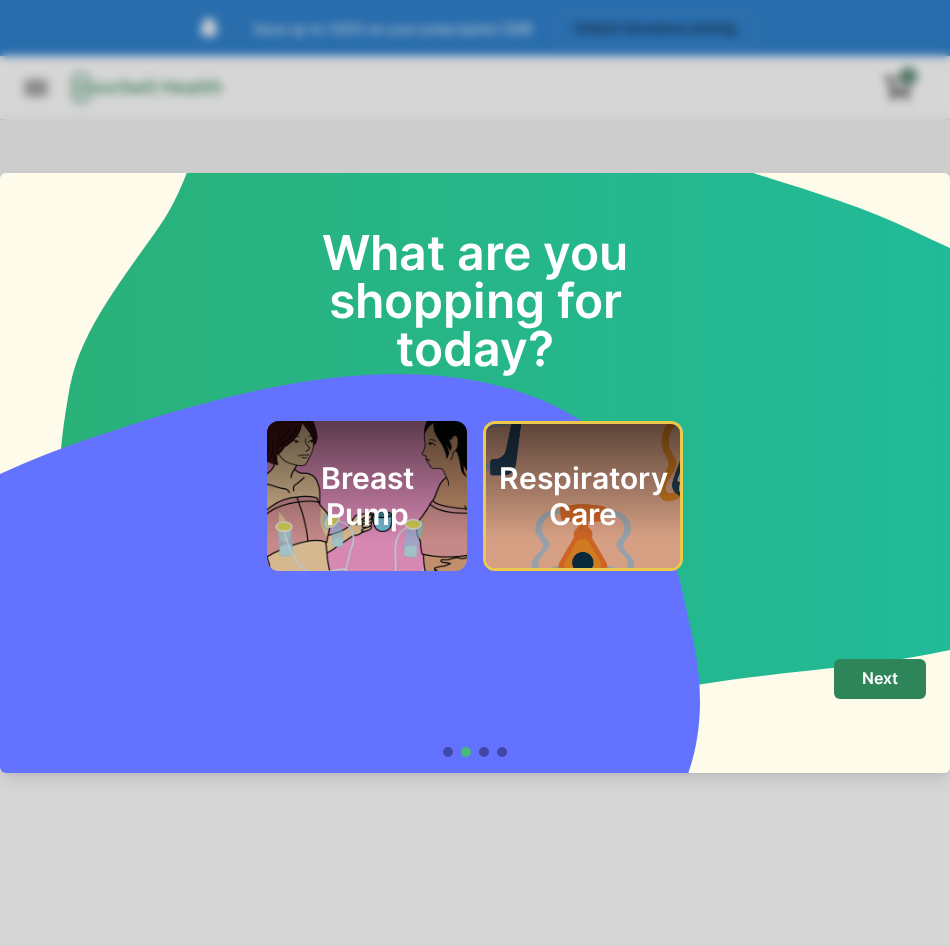 click on "What are you shopping for today? Breast Pump Respiratory Care Next" at bounding box center [475, 473] 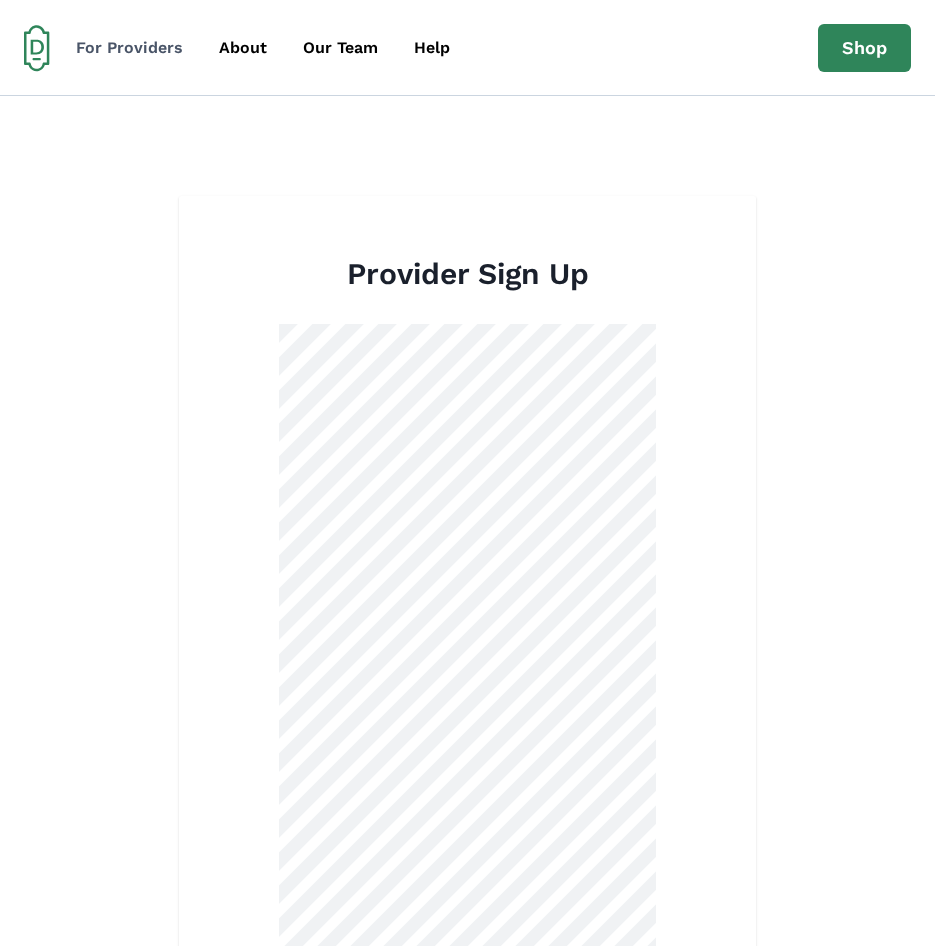 click on "For Providers" at bounding box center [129, 48] 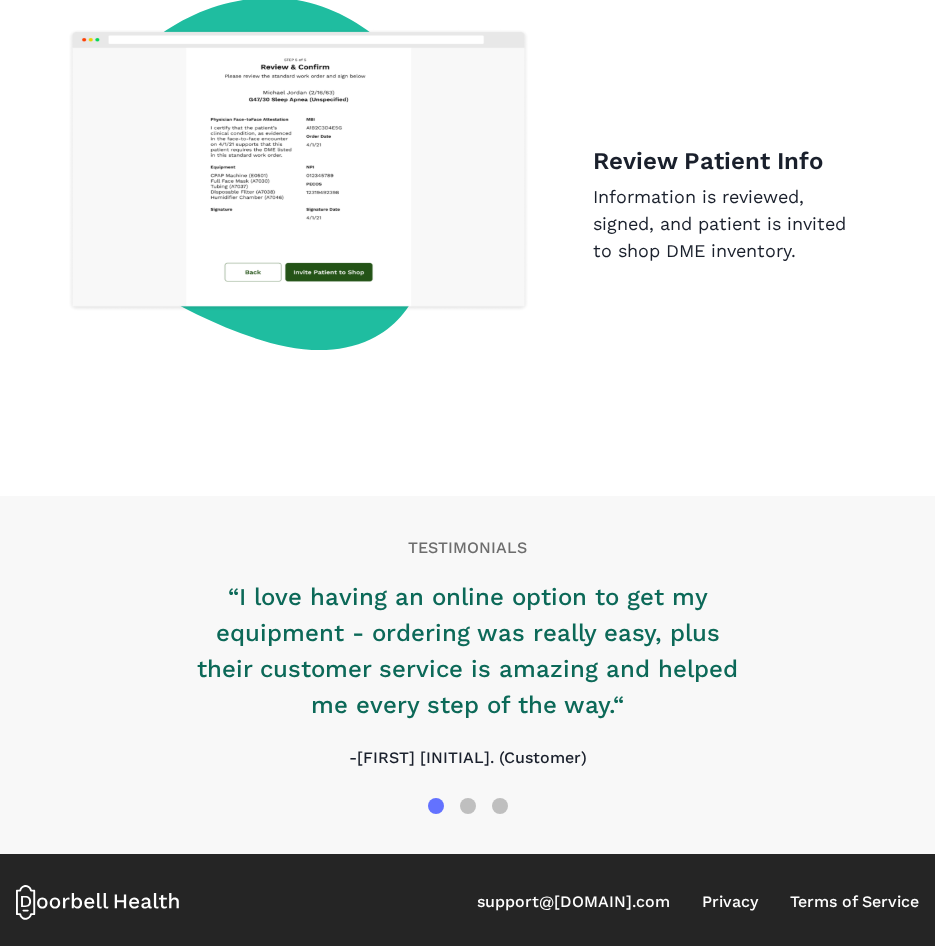scroll, scrollTop: 3020, scrollLeft: 0, axis: vertical 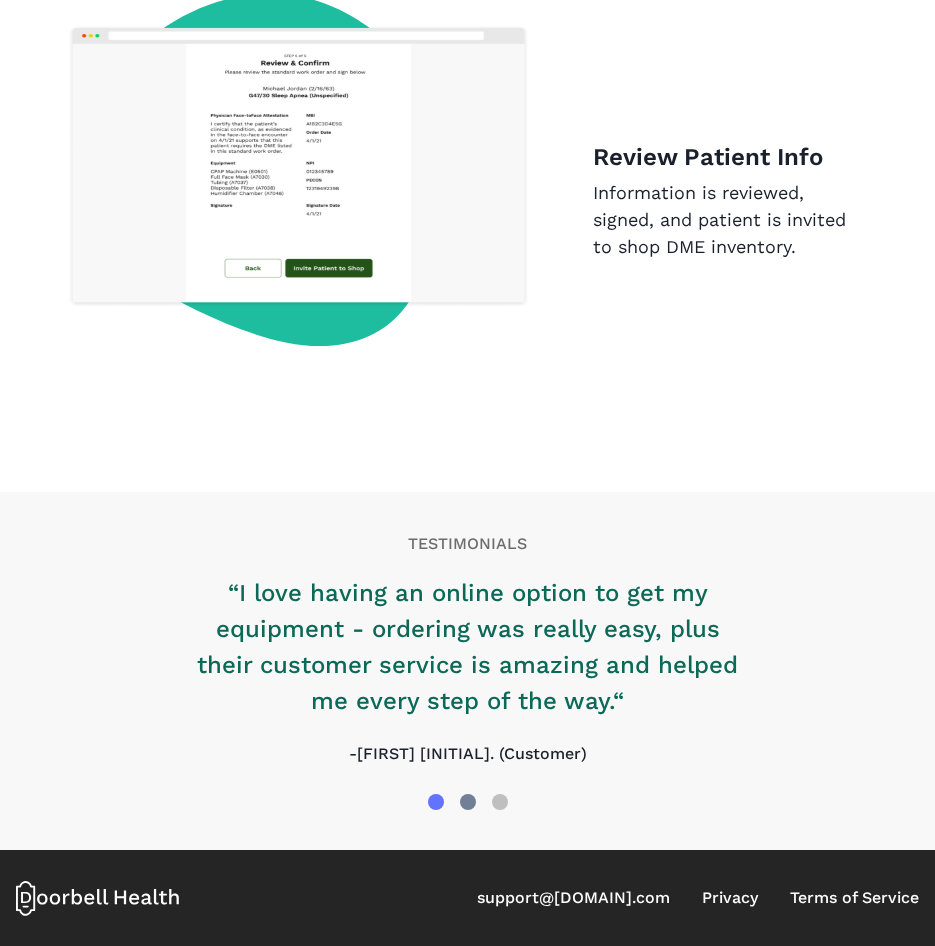 click at bounding box center [468, 802] 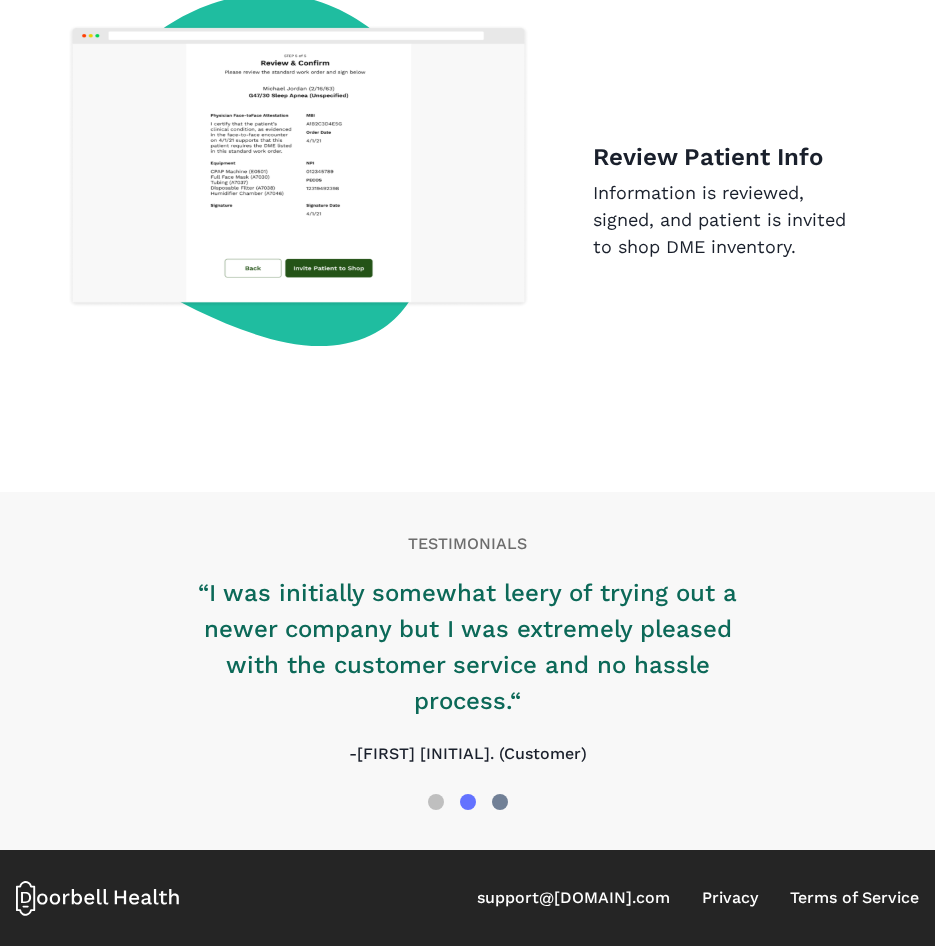 click at bounding box center (500, 802) 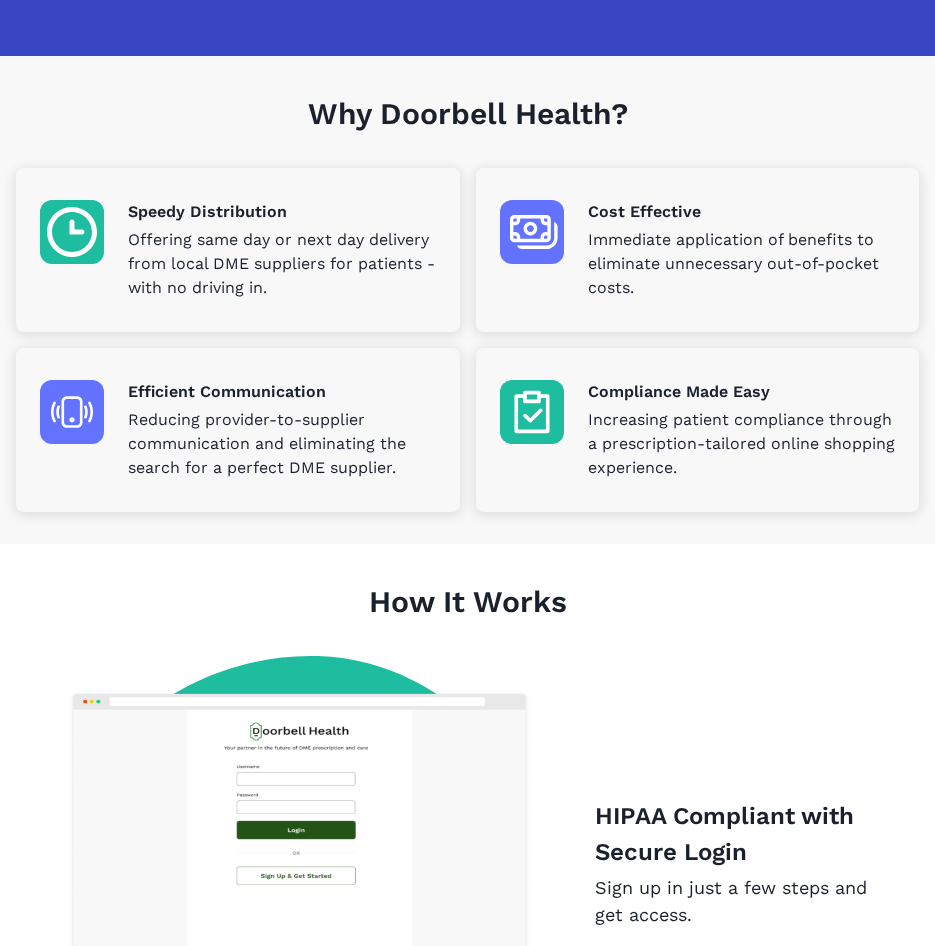 scroll, scrollTop: 0, scrollLeft: 0, axis: both 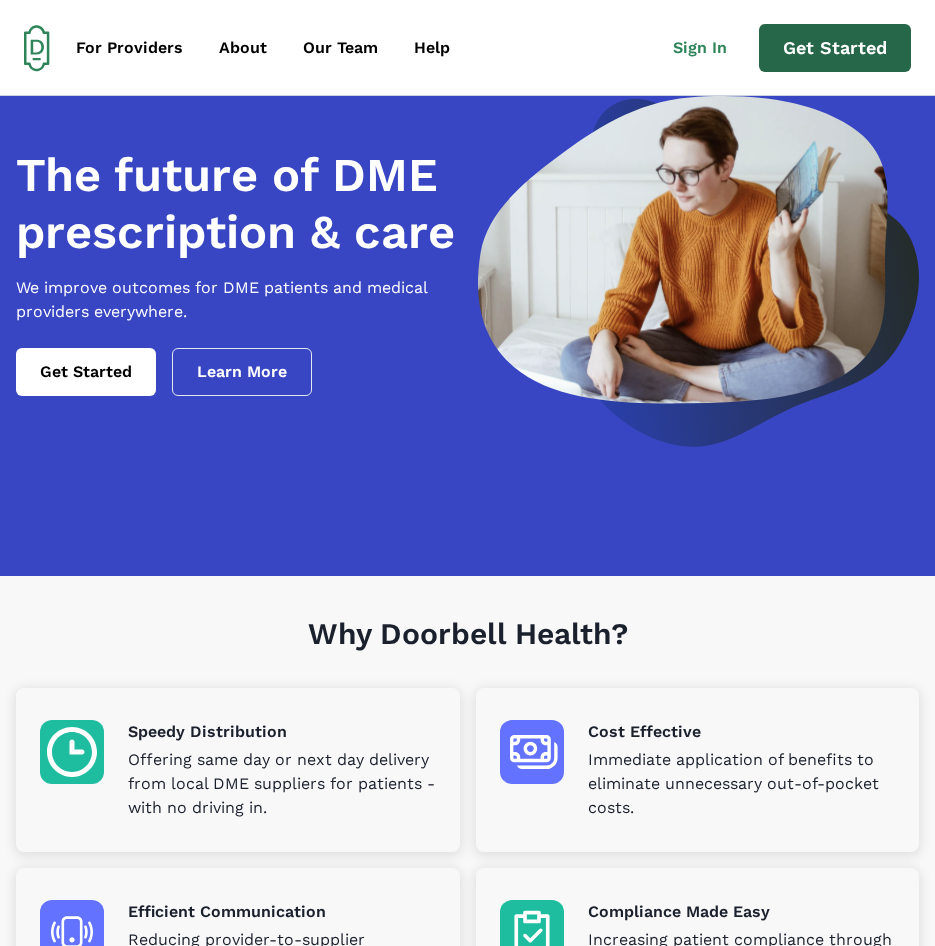 click on "Get Started" at bounding box center [835, 48] 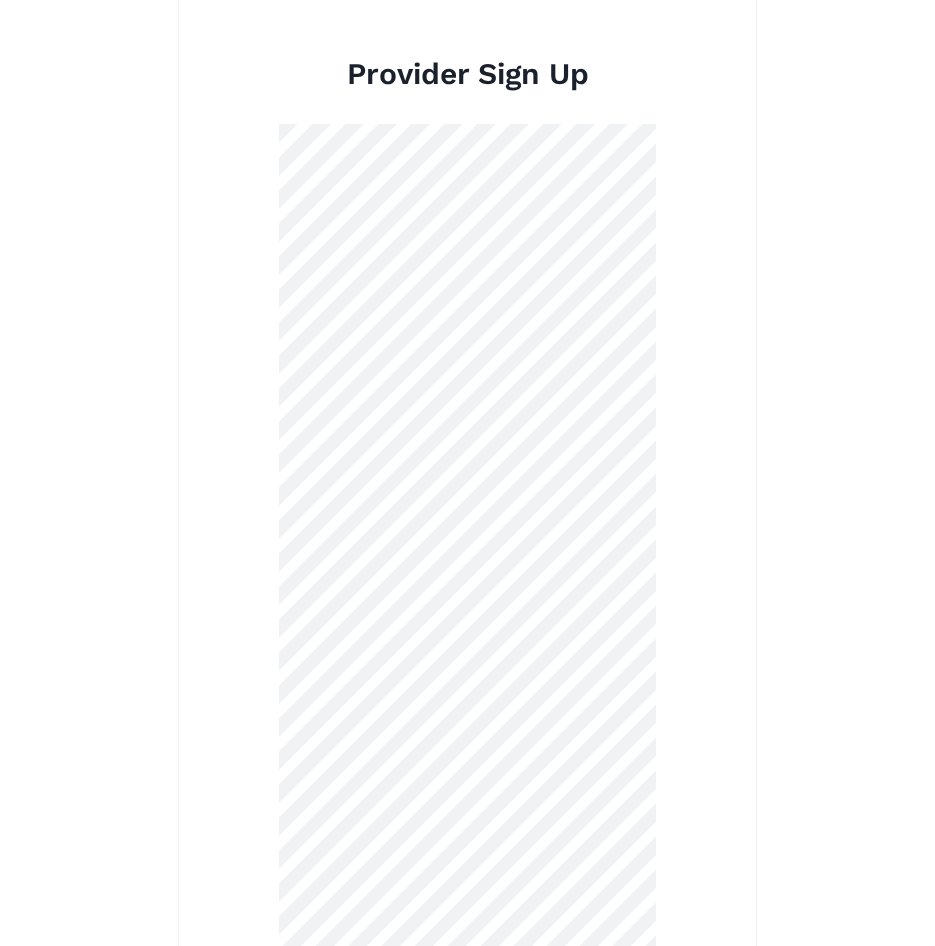 scroll, scrollTop: 0, scrollLeft: 0, axis: both 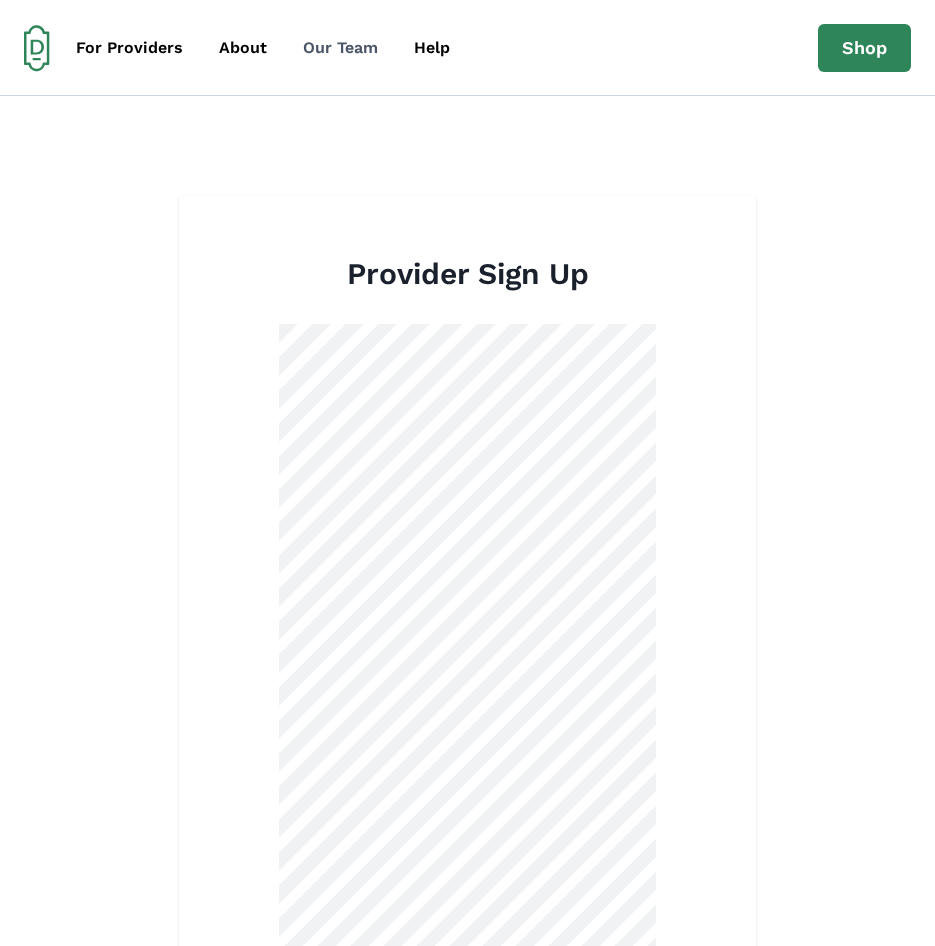 click on "Our Team" at bounding box center [340, 48] 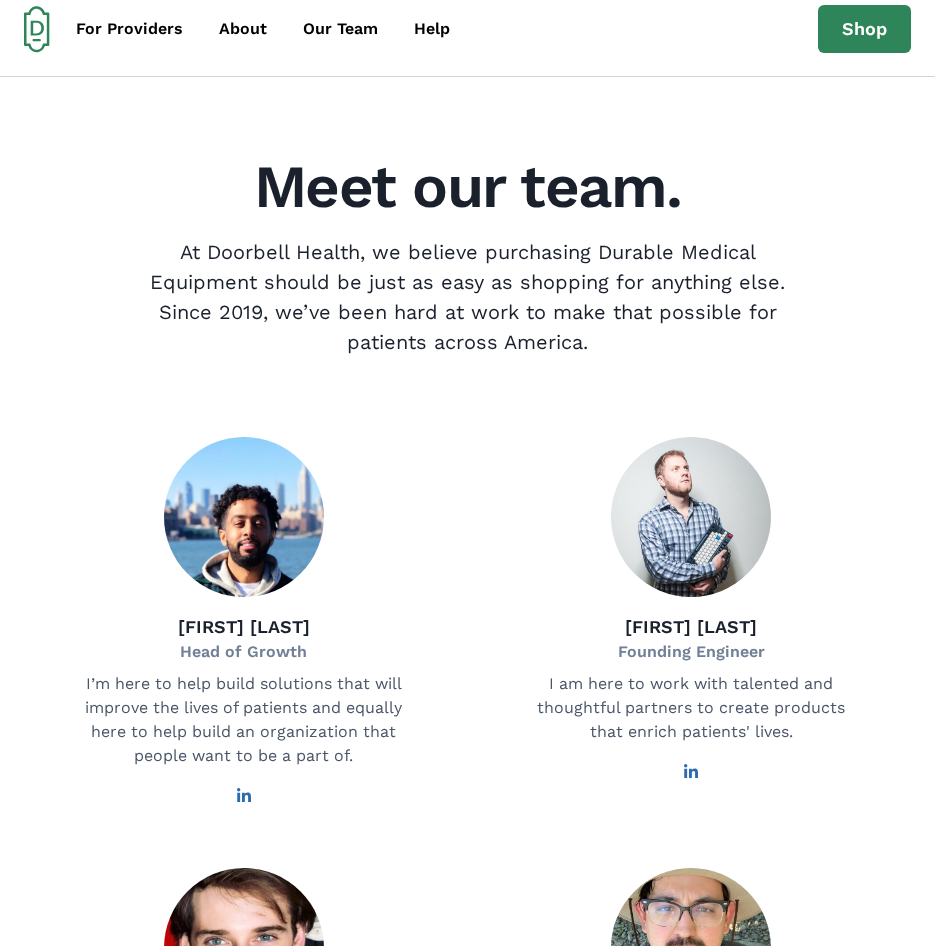 scroll, scrollTop: 0, scrollLeft: 0, axis: both 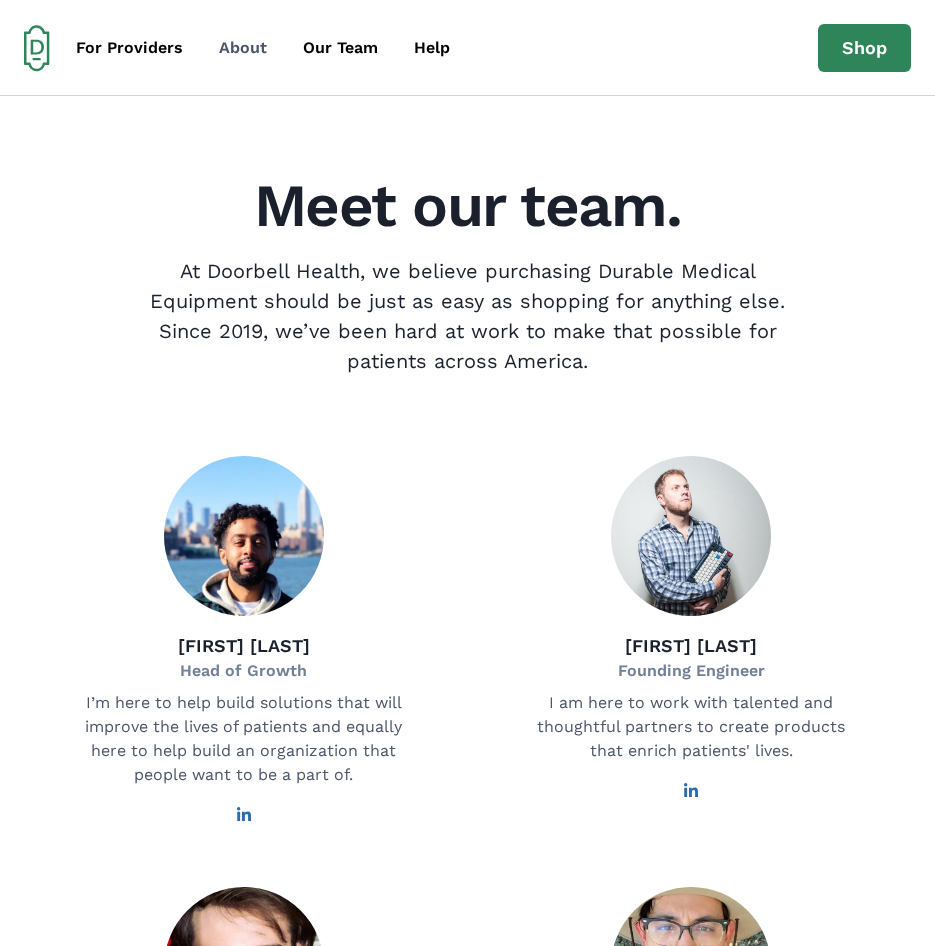click on "About" at bounding box center (243, 48) 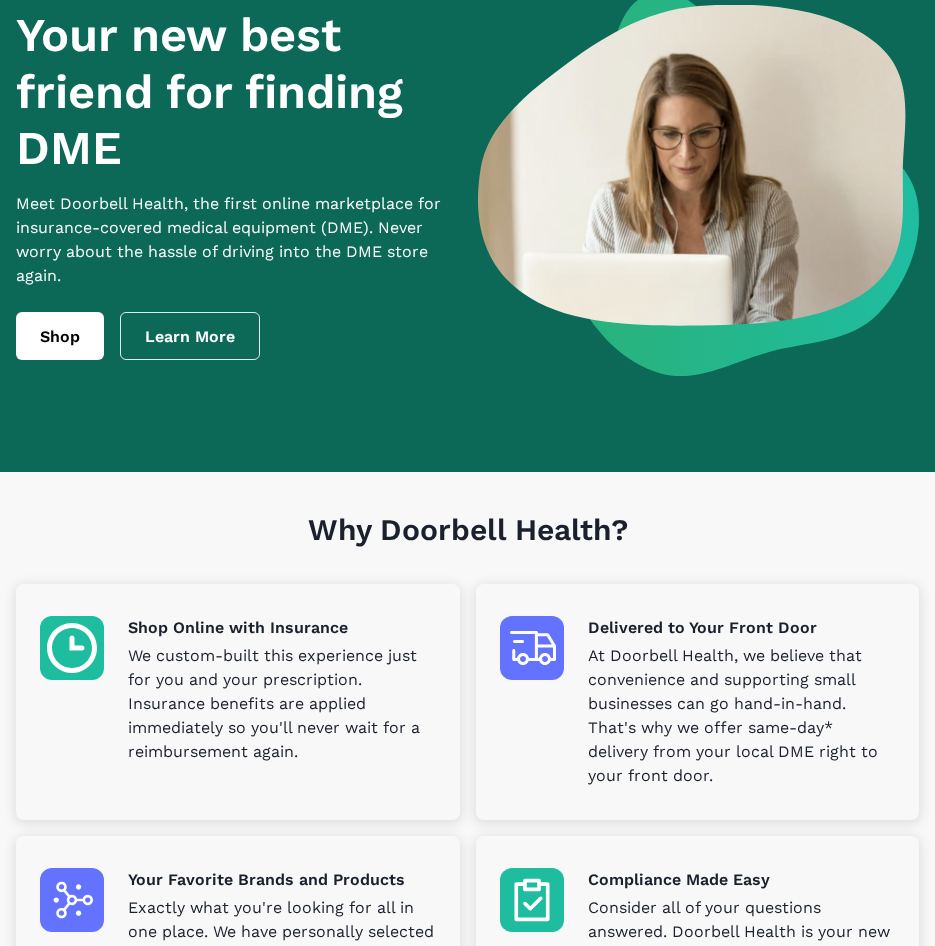 scroll, scrollTop: 0, scrollLeft: 0, axis: both 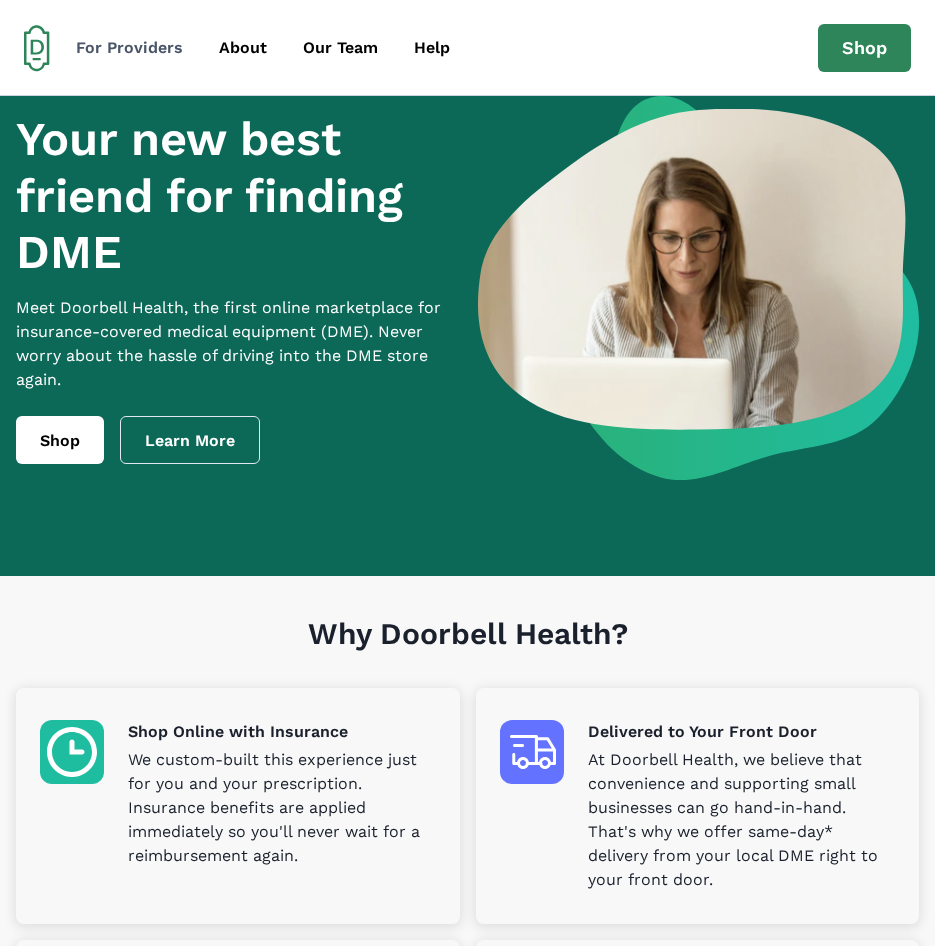 click on "For Providers" at bounding box center (129, 48) 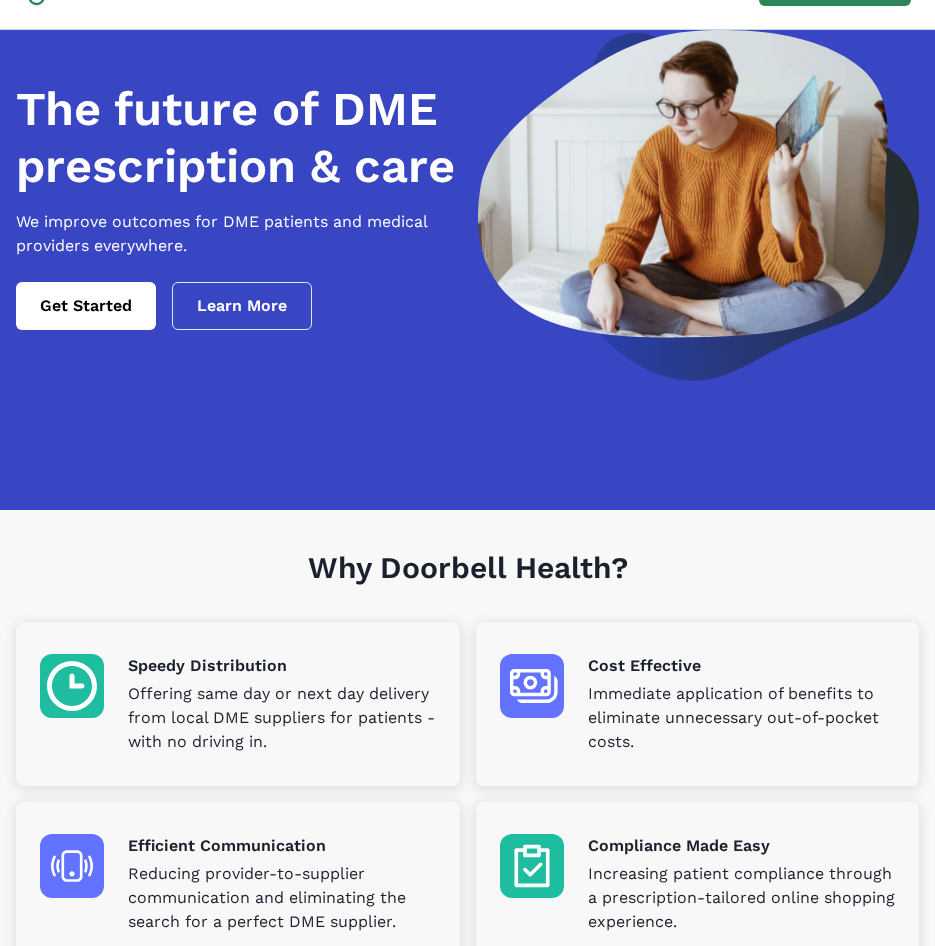 scroll, scrollTop: 100, scrollLeft: 0, axis: vertical 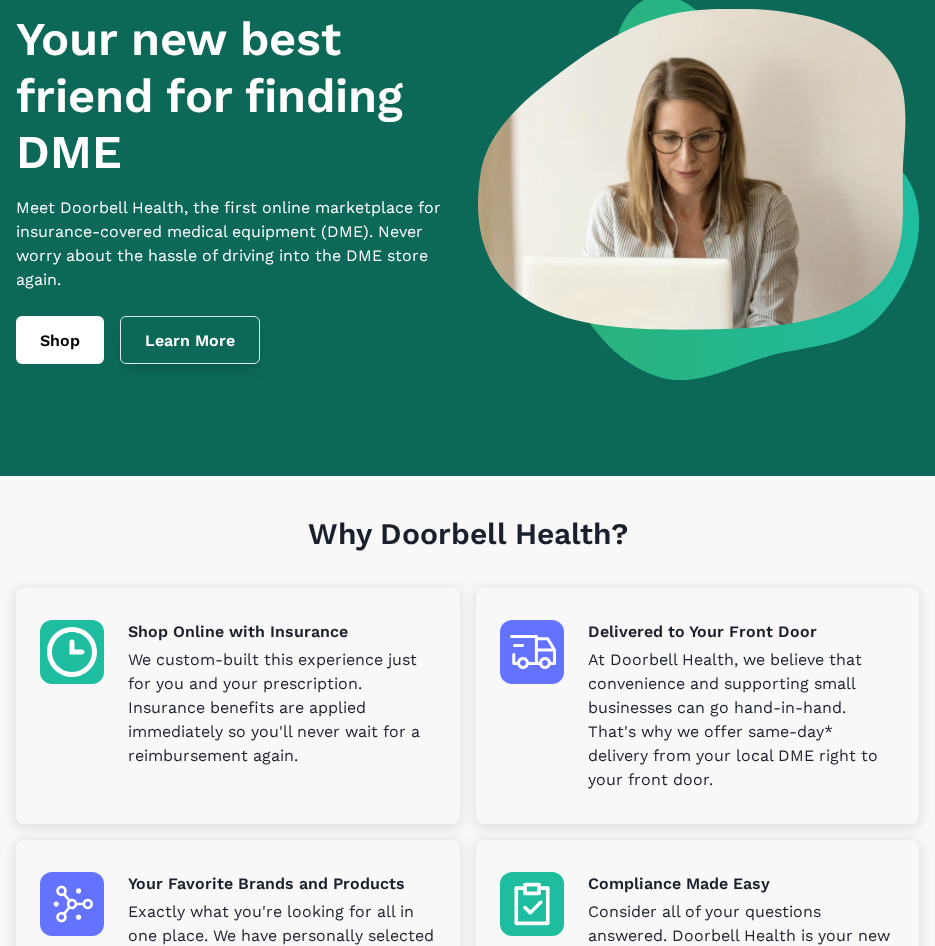 click on "Learn More" at bounding box center (190, 340) 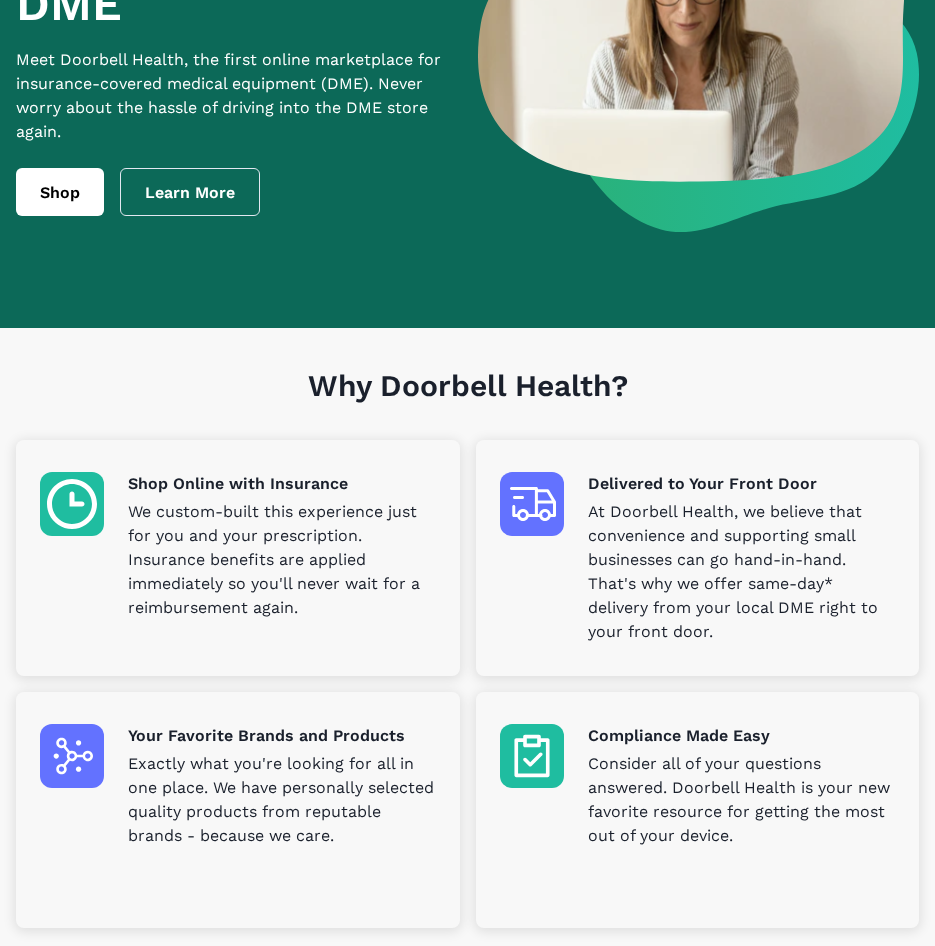 scroll, scrollTop: 0, scrollLeft: 0, axis: both 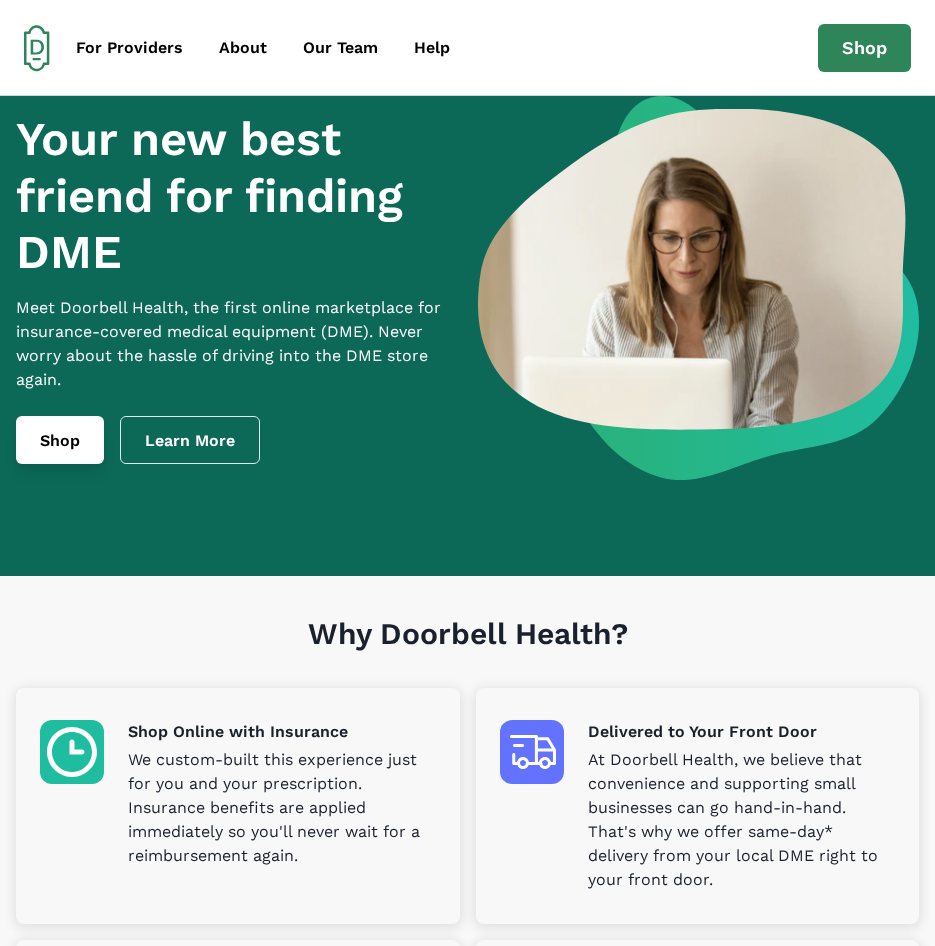 click on "Shop" at bounding box center [60, 440] 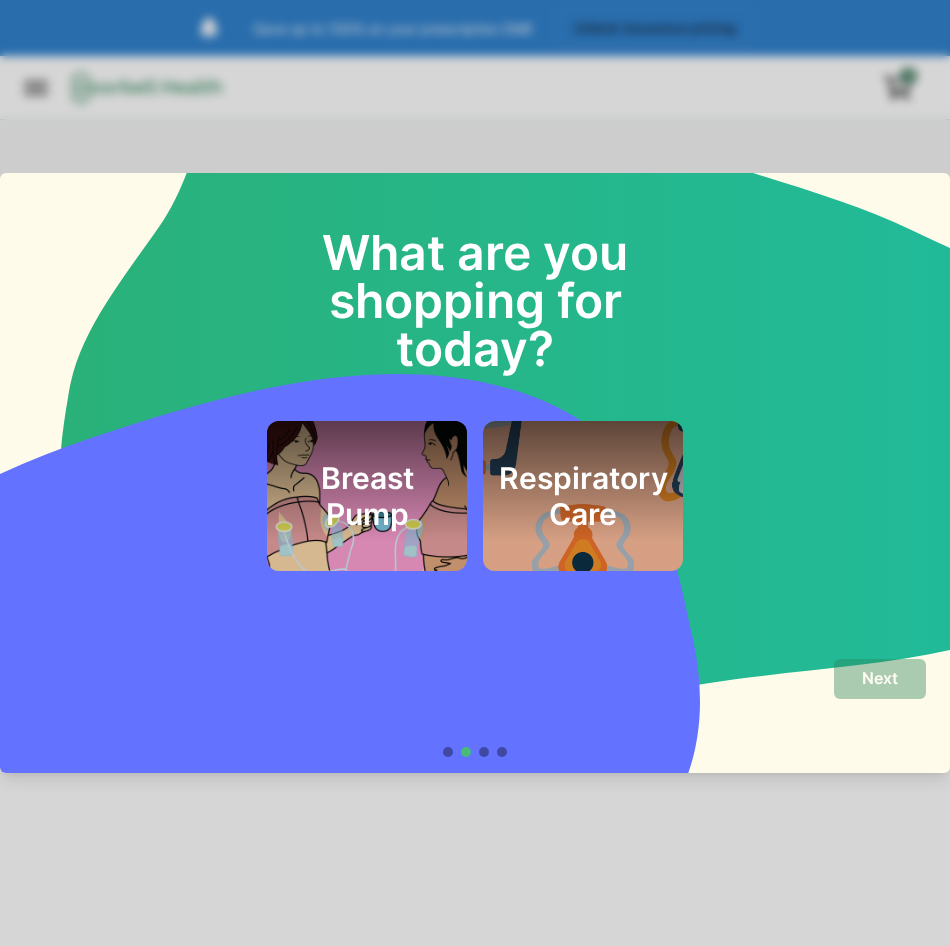drag, startPoint x: 593, startPoint y: 522, endPoint x: 582, endPoint y: 533, distance: 15.556349 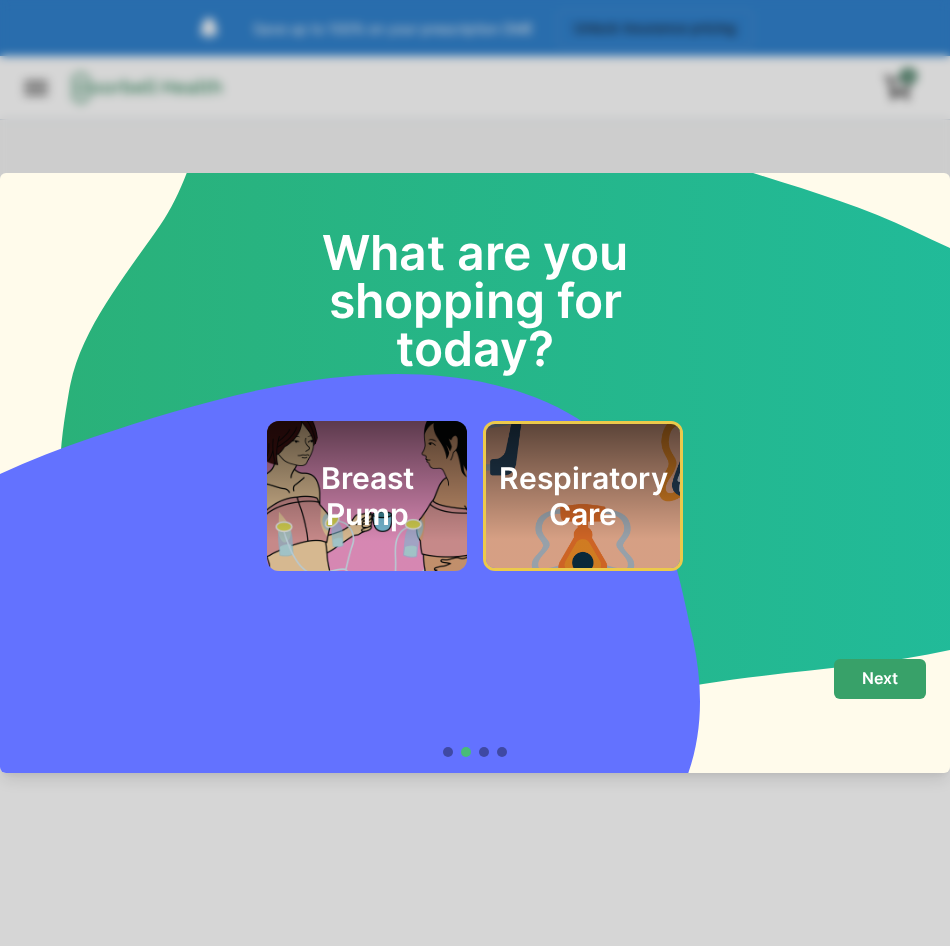 click on "Next" at bounding box center [880, 678] 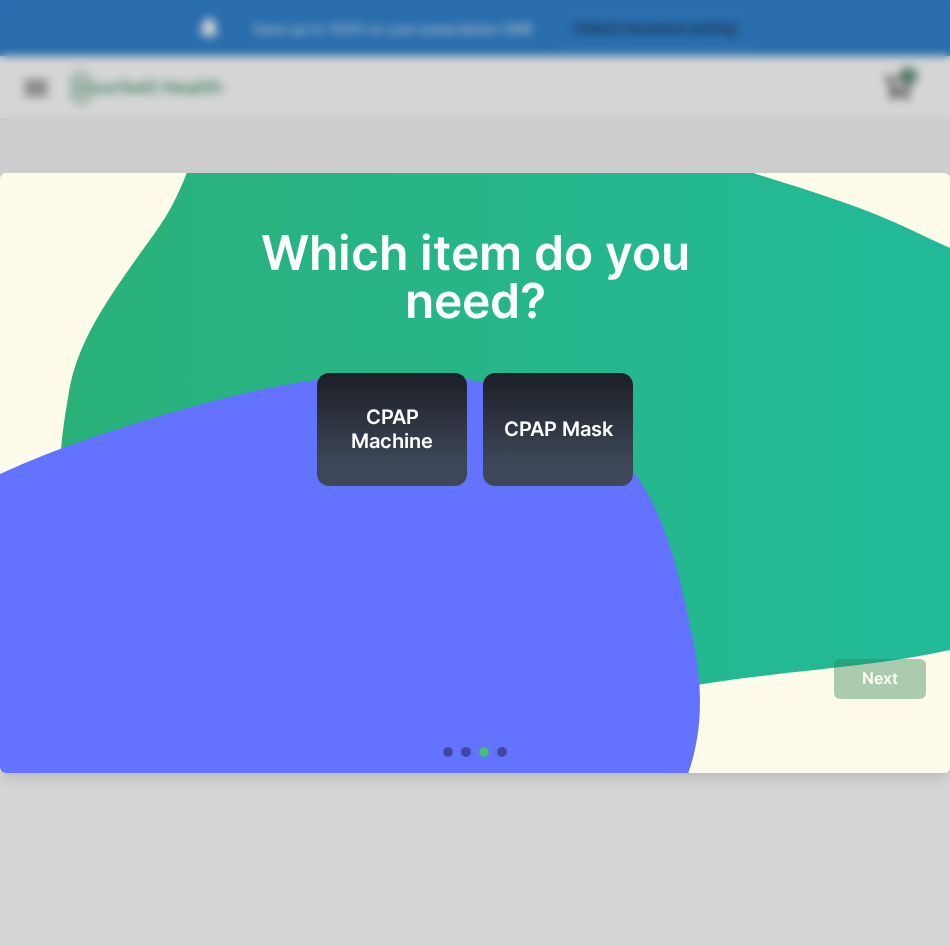 click on "CPAP Machine" at bounding box center (392, 429) 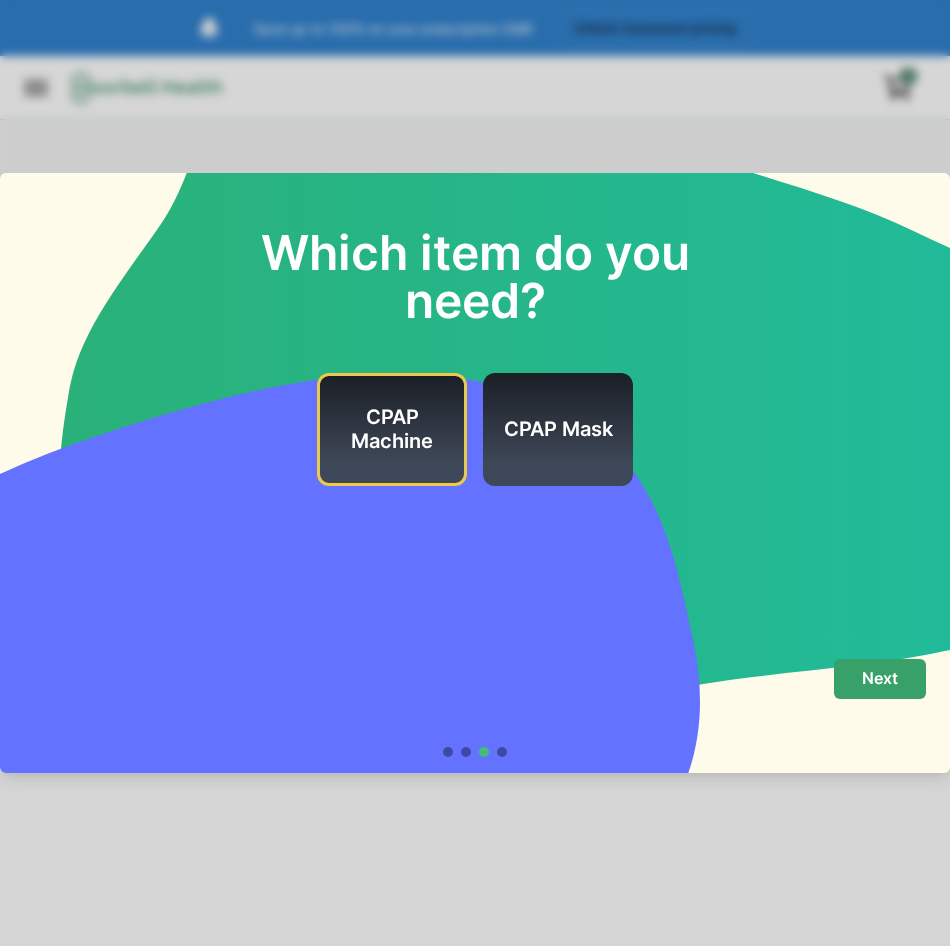 click on "Next" at bounding box center [880, 678] 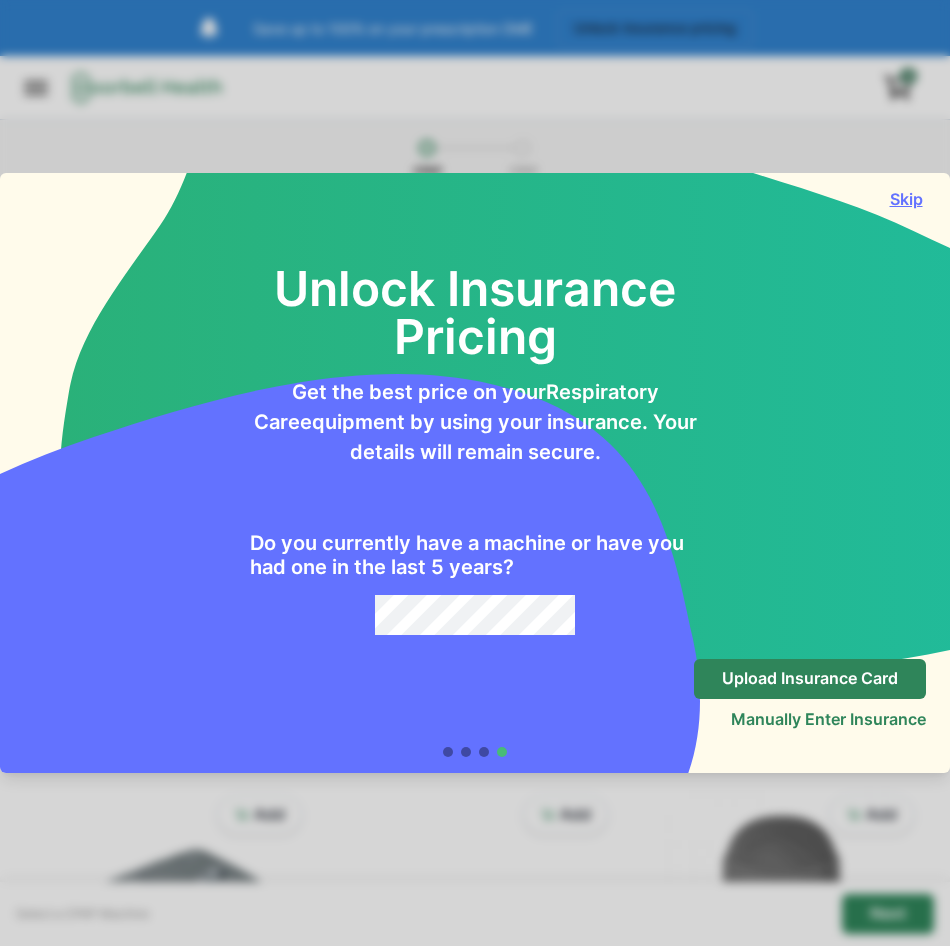 click on "Skip" at bounding box center (906, 199) 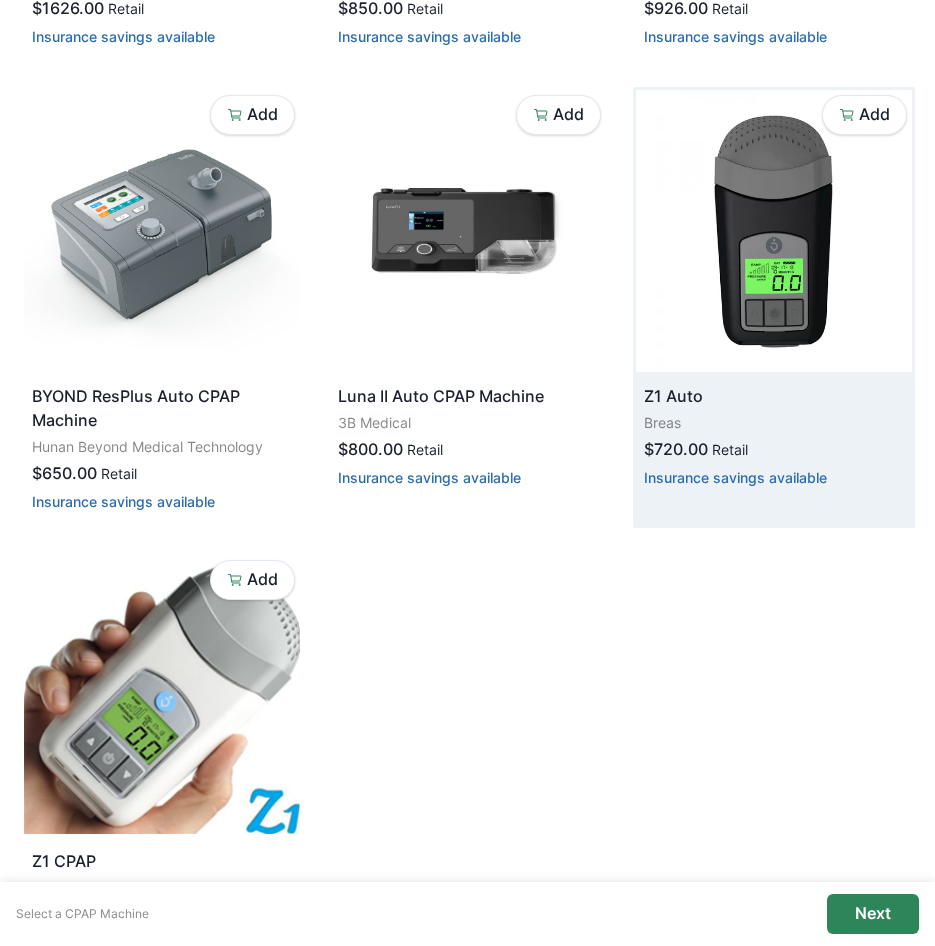 scroll, scrollTop: 0, scrollLeft: 0, axis: both 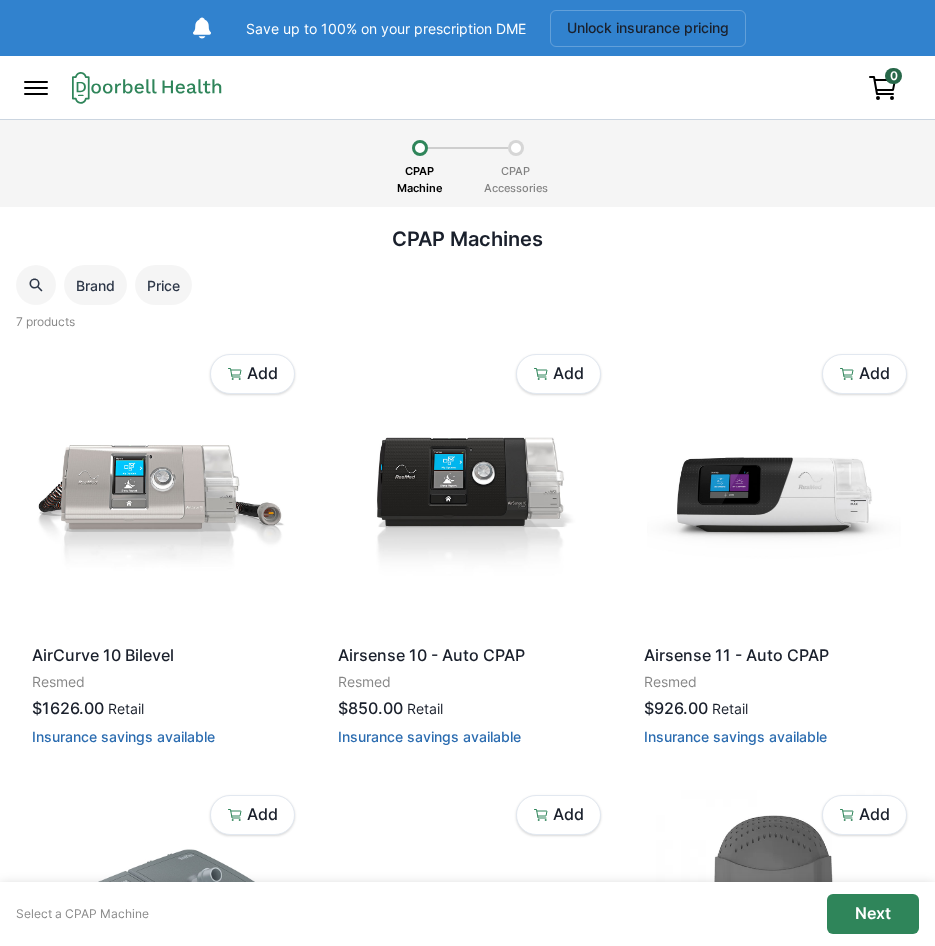 click 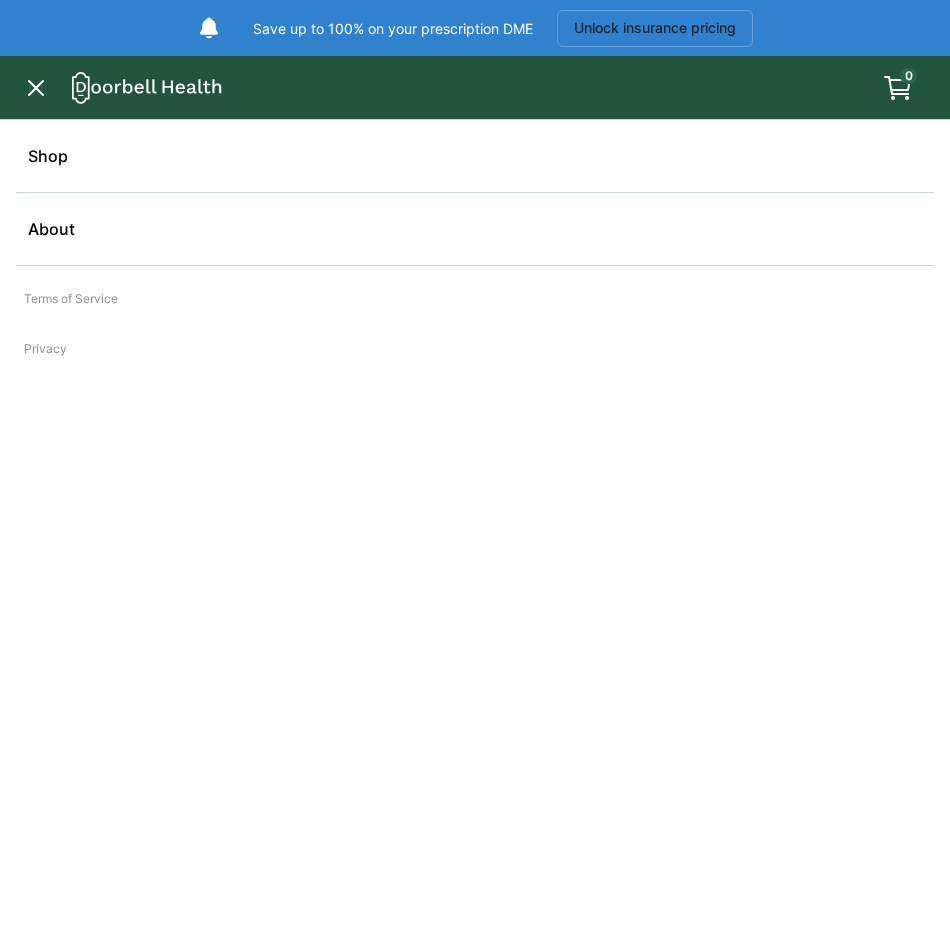 click on "Shop" at bounding box center [475, 156] 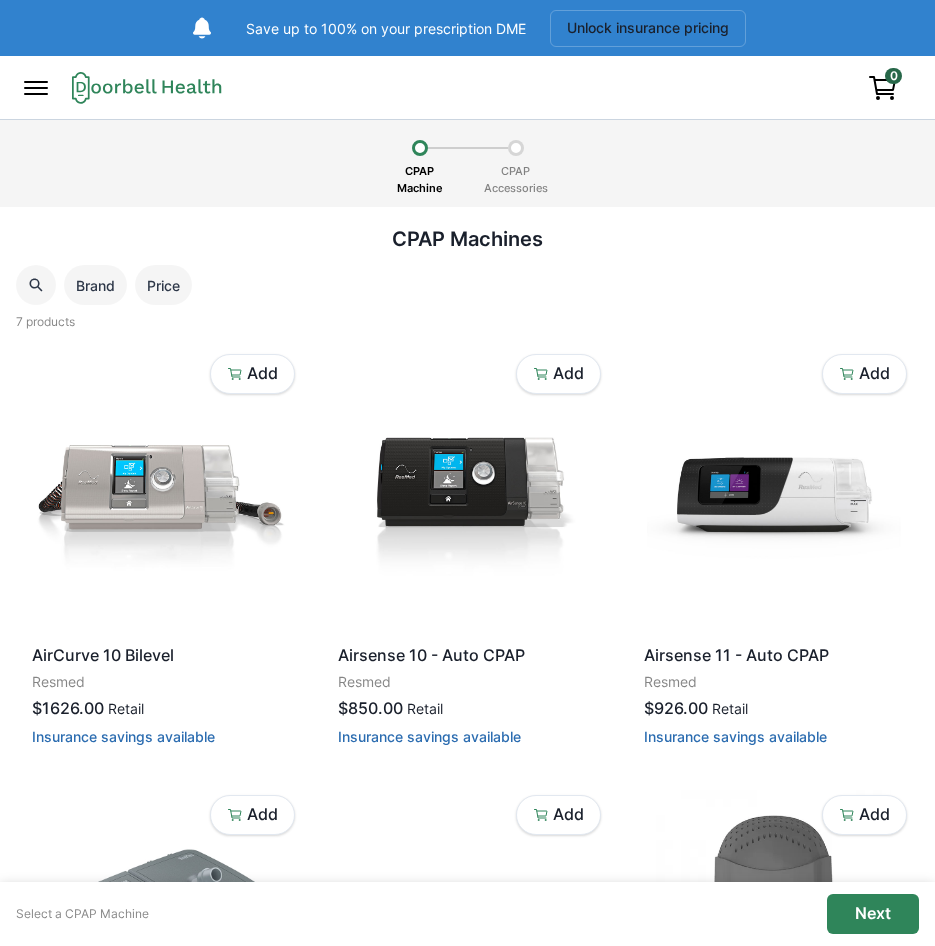 click 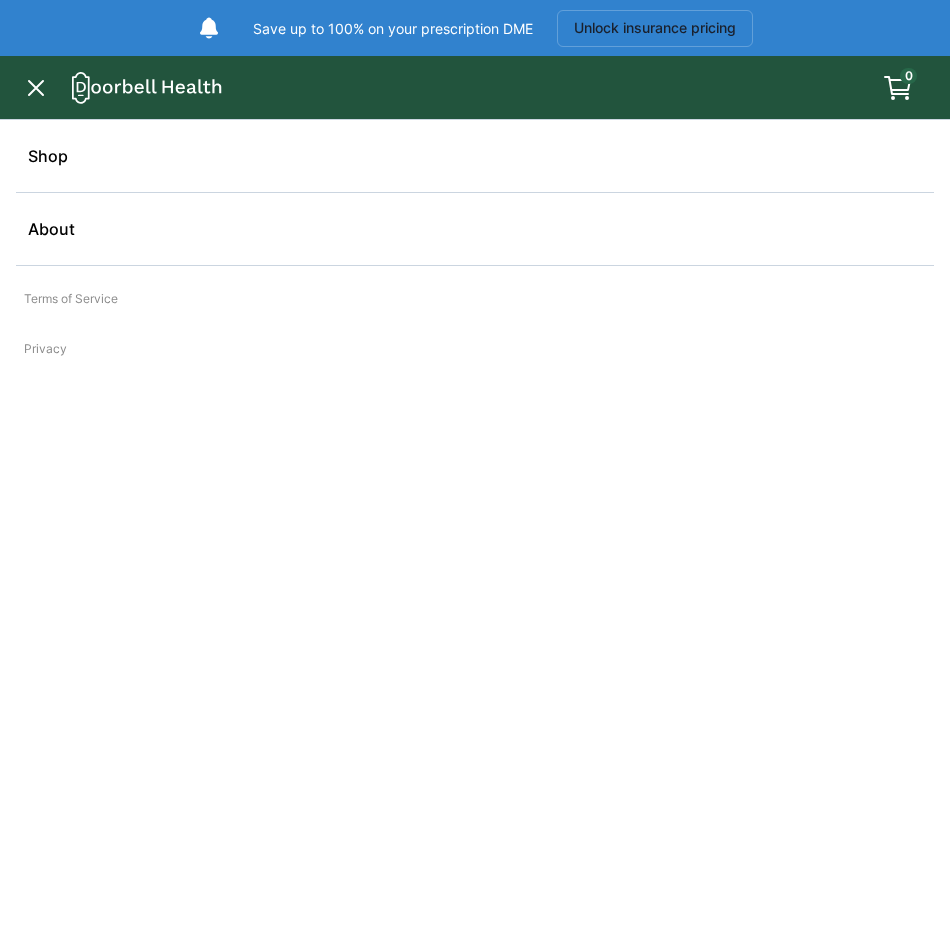 click on "Shop" at bounding box center [475, 156] 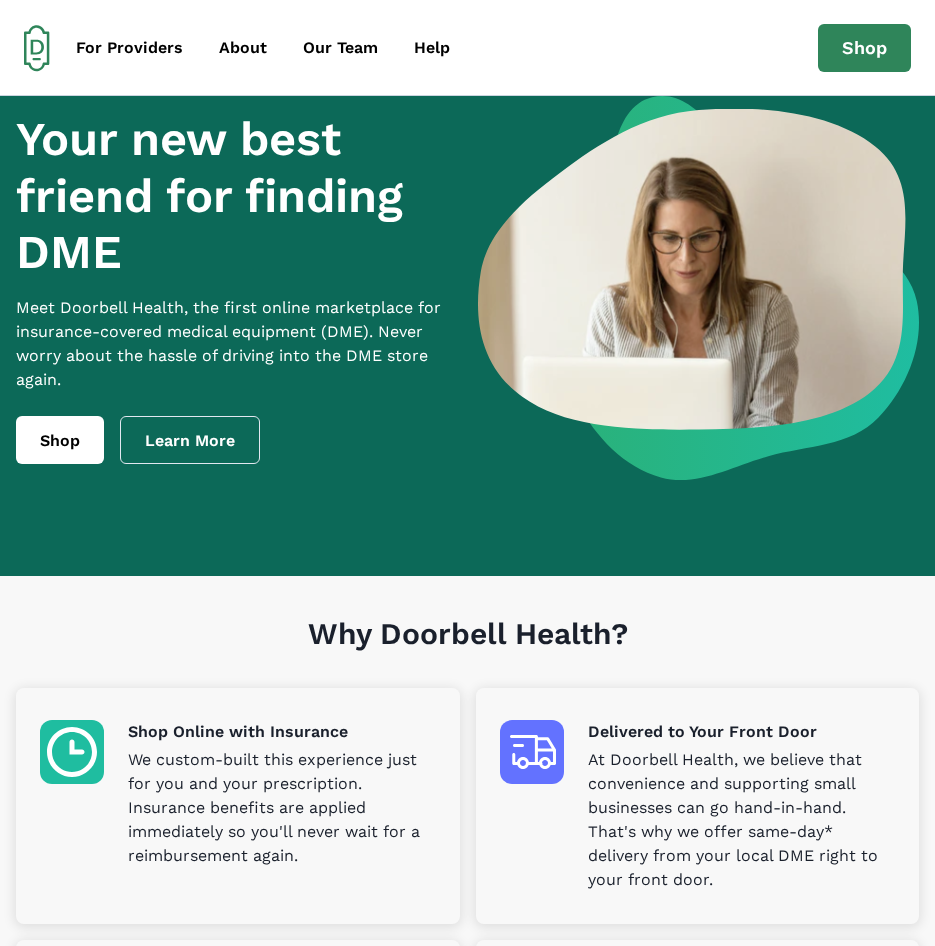 scroll, scrollTop: 0, scrollLeft: 0, axis: both 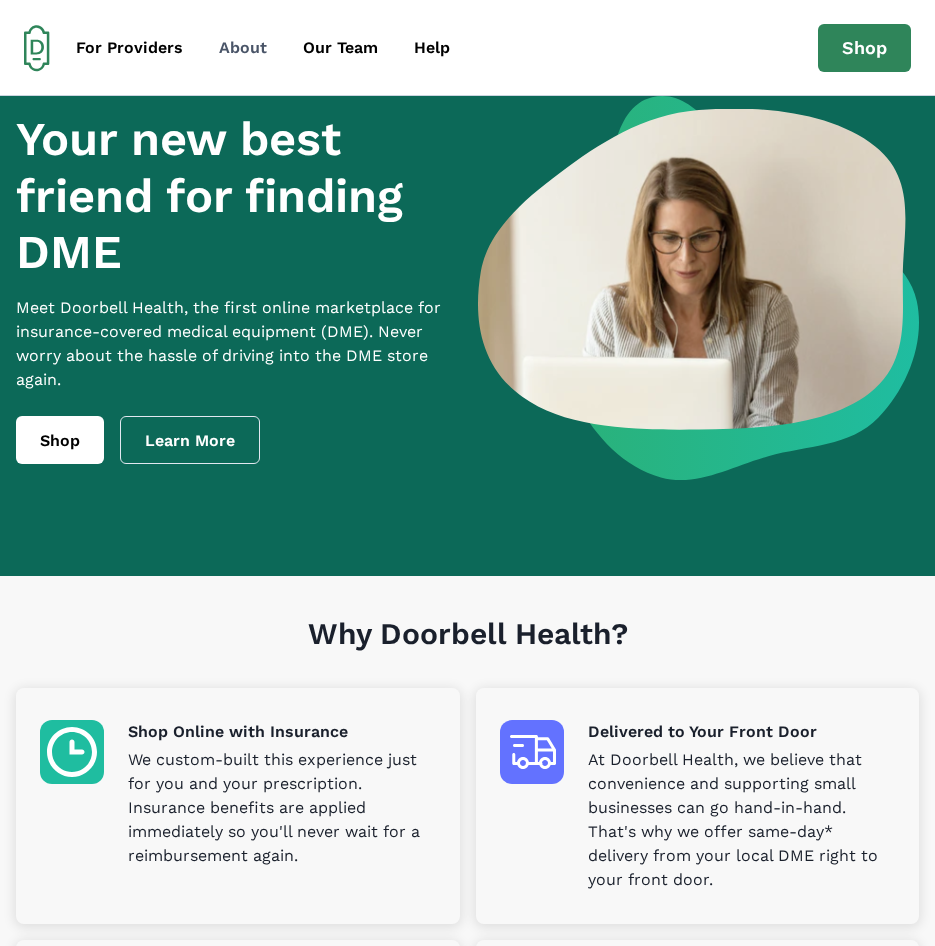 click on "About" at bounding box center [243, 48] 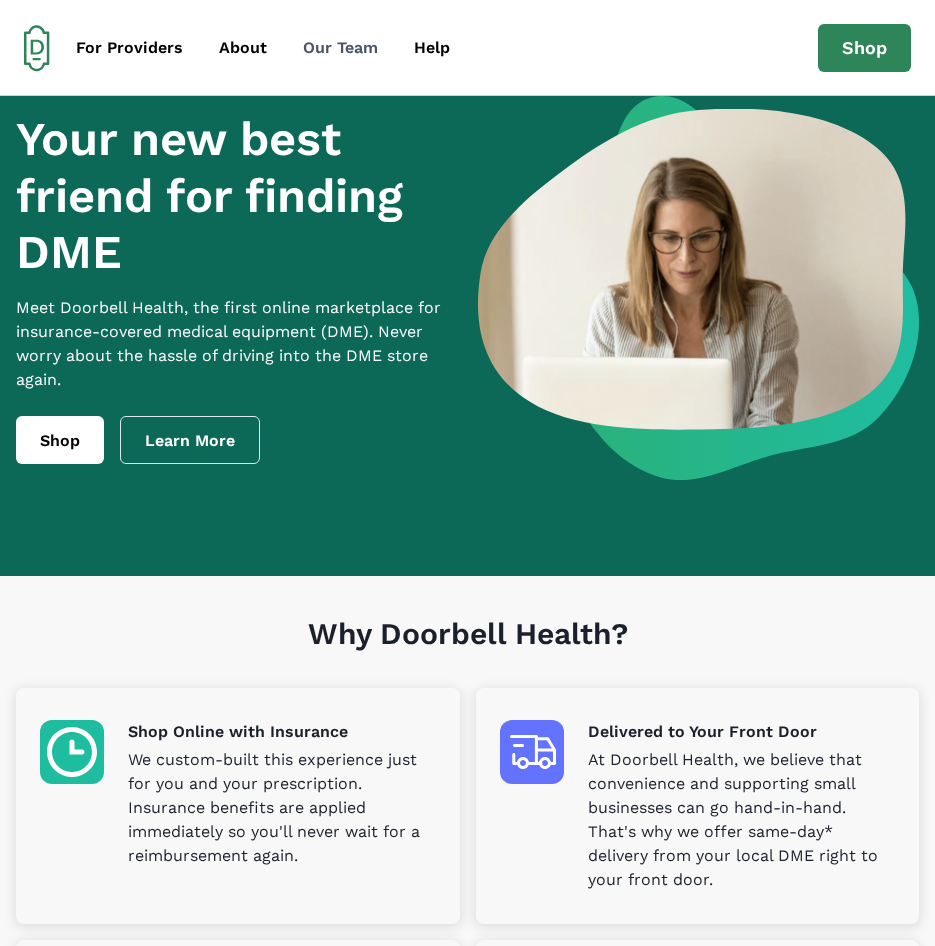 click on "Our Team" at bounding box center [340, 48] 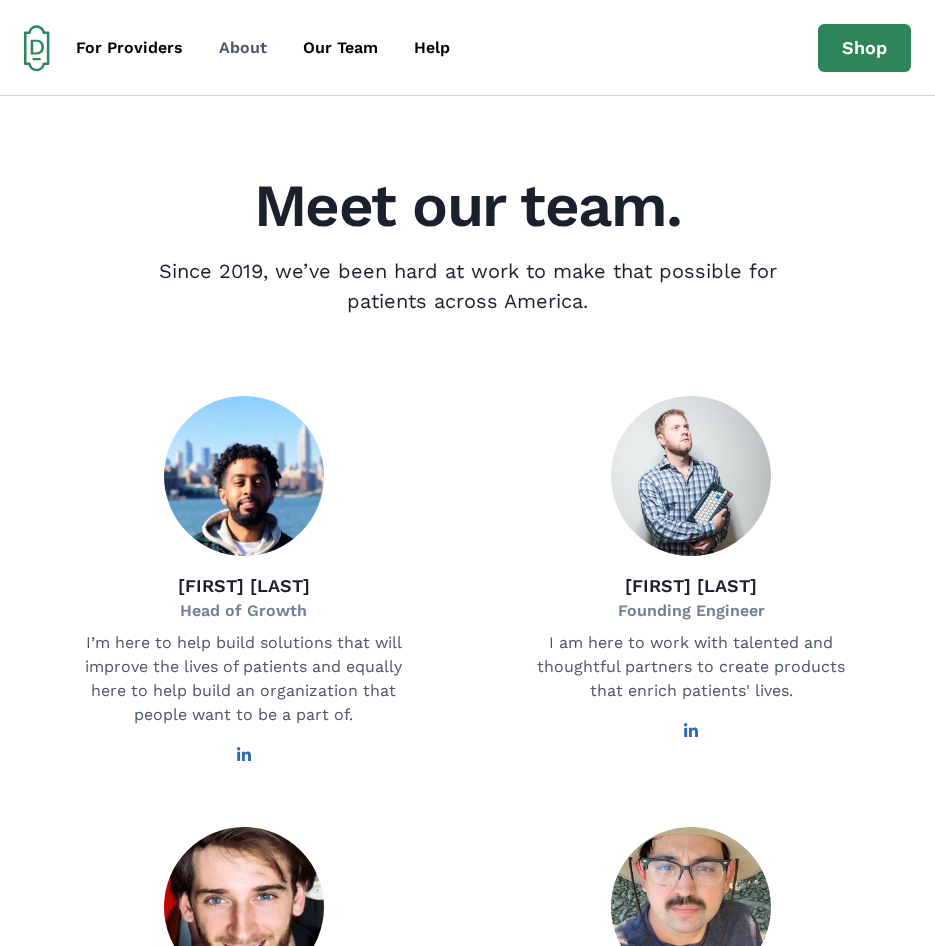 click on "About" at bounding box center [243, 48] 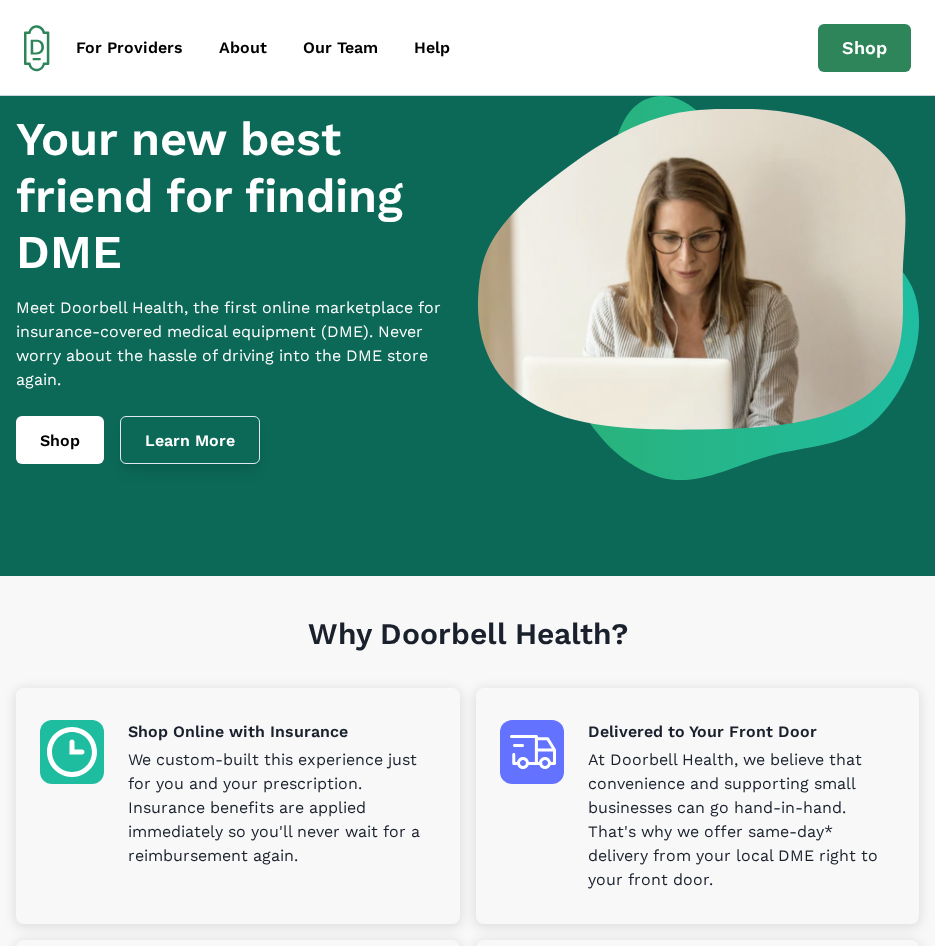 click on "Learn More" at bounding box center [190, 440] 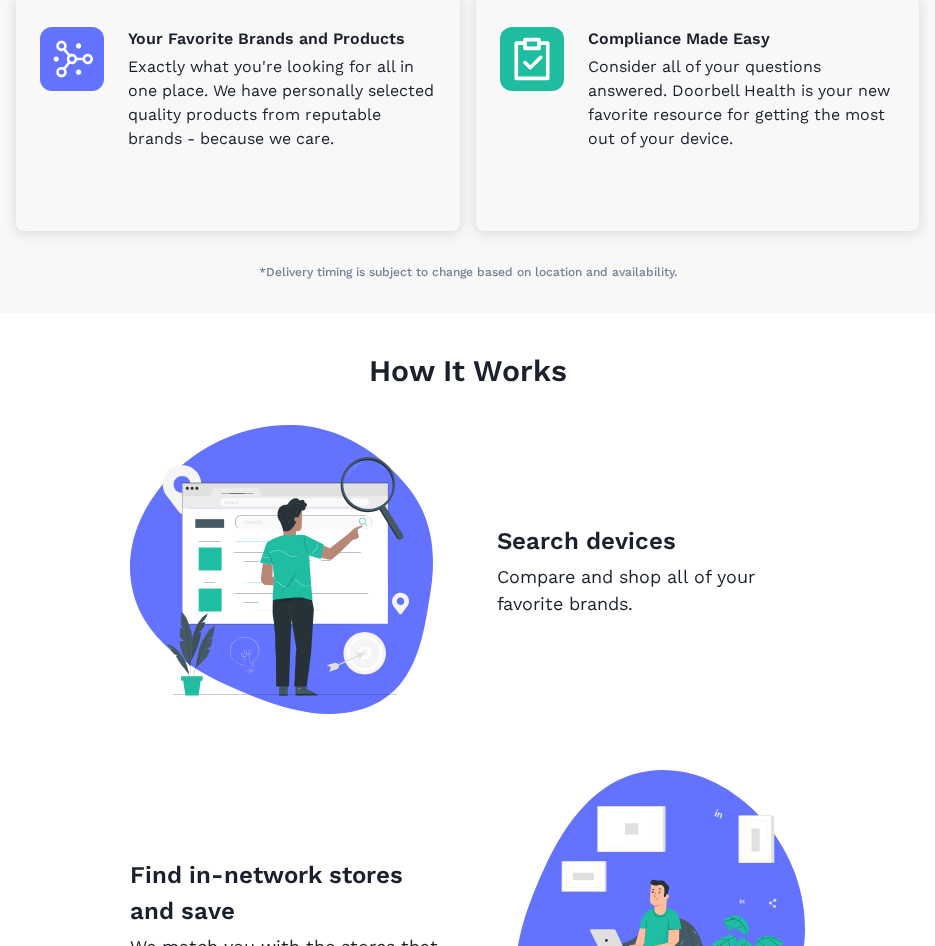 scroll, scrollTop: 845, scrollLeft: 0, axis: vertical 